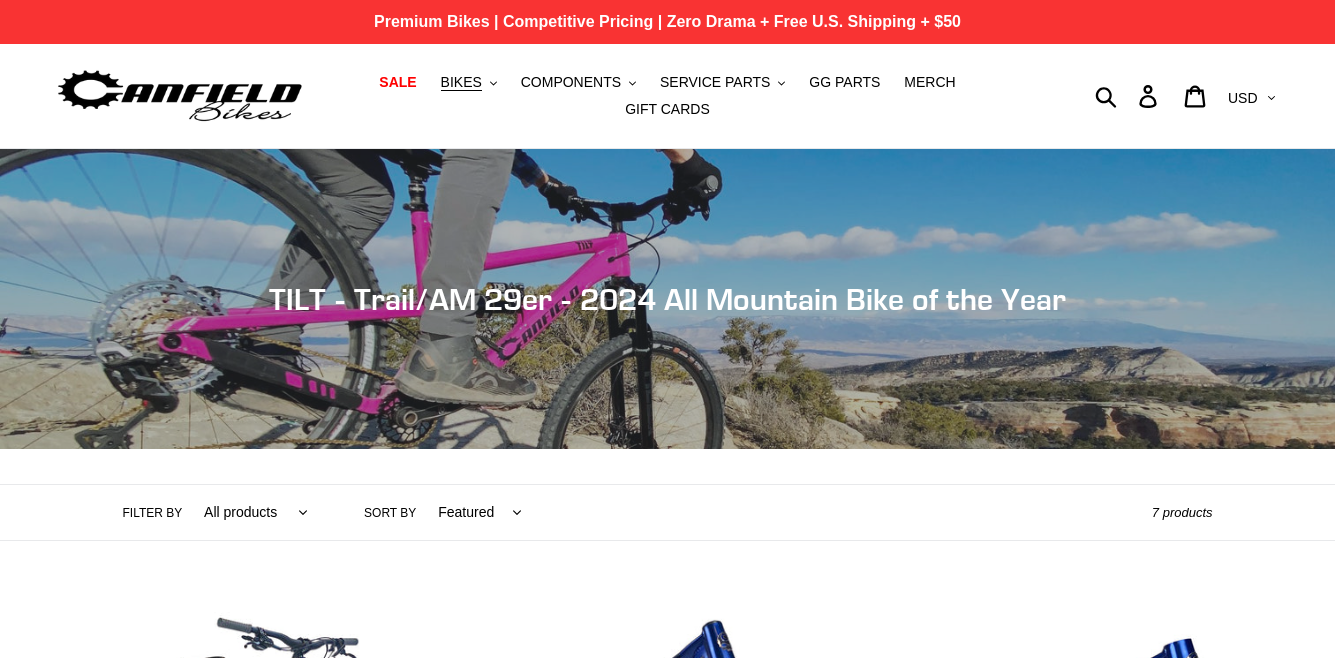 scroll, scrollTop: 0, scrollLeft: 0, axis: both 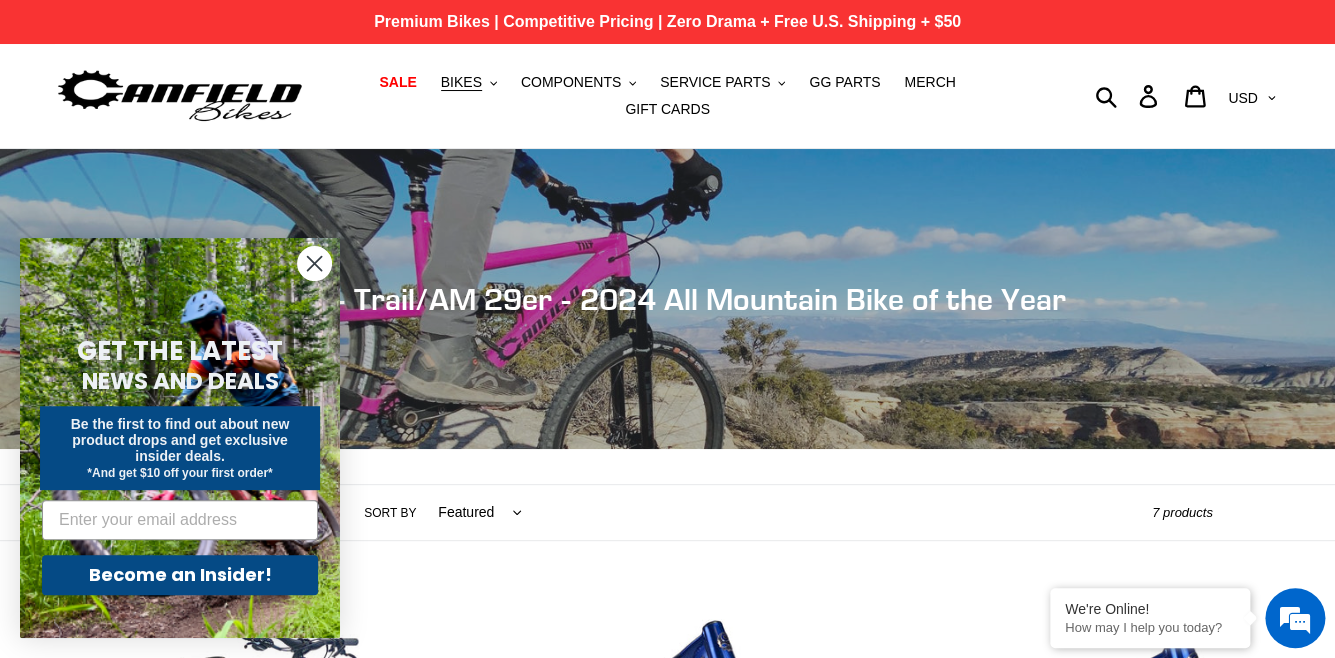 click on "Premium Bikes | Competitive Pricing | Zero Drama + Free U.S. Shipping + $50" at bounding box center [667, 22] 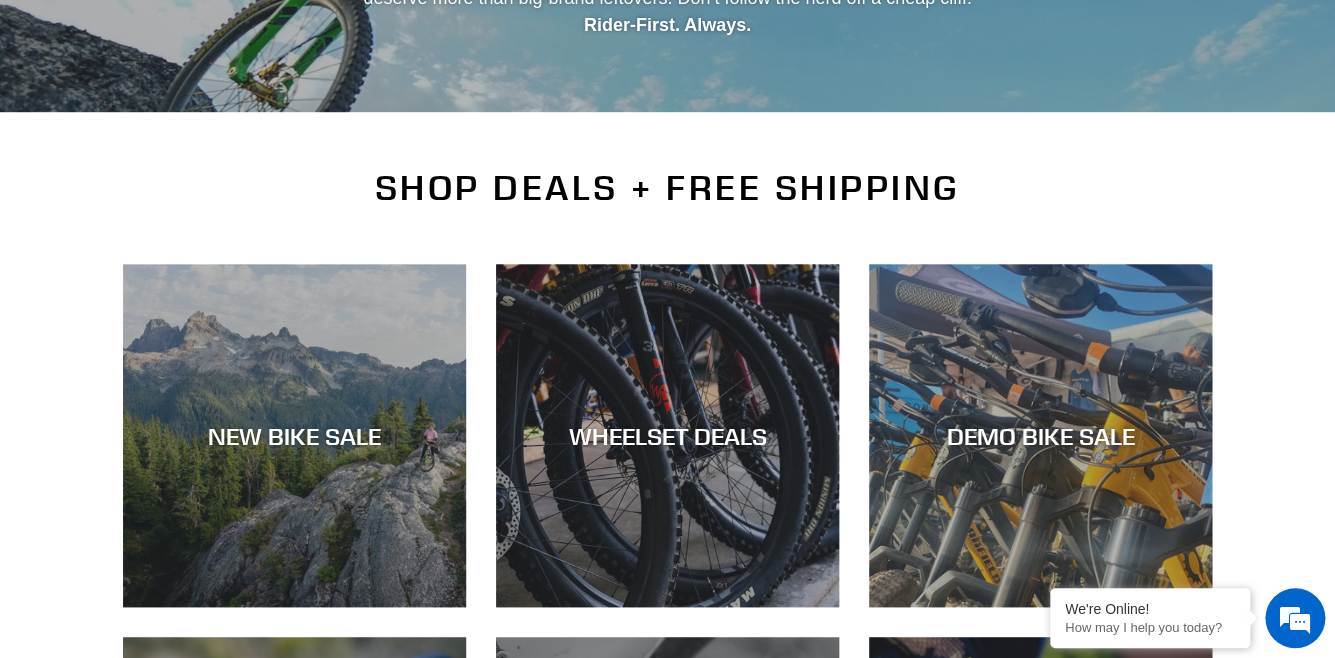 scroll, scrollTop: 0, scrollLeft: 0, axis: both 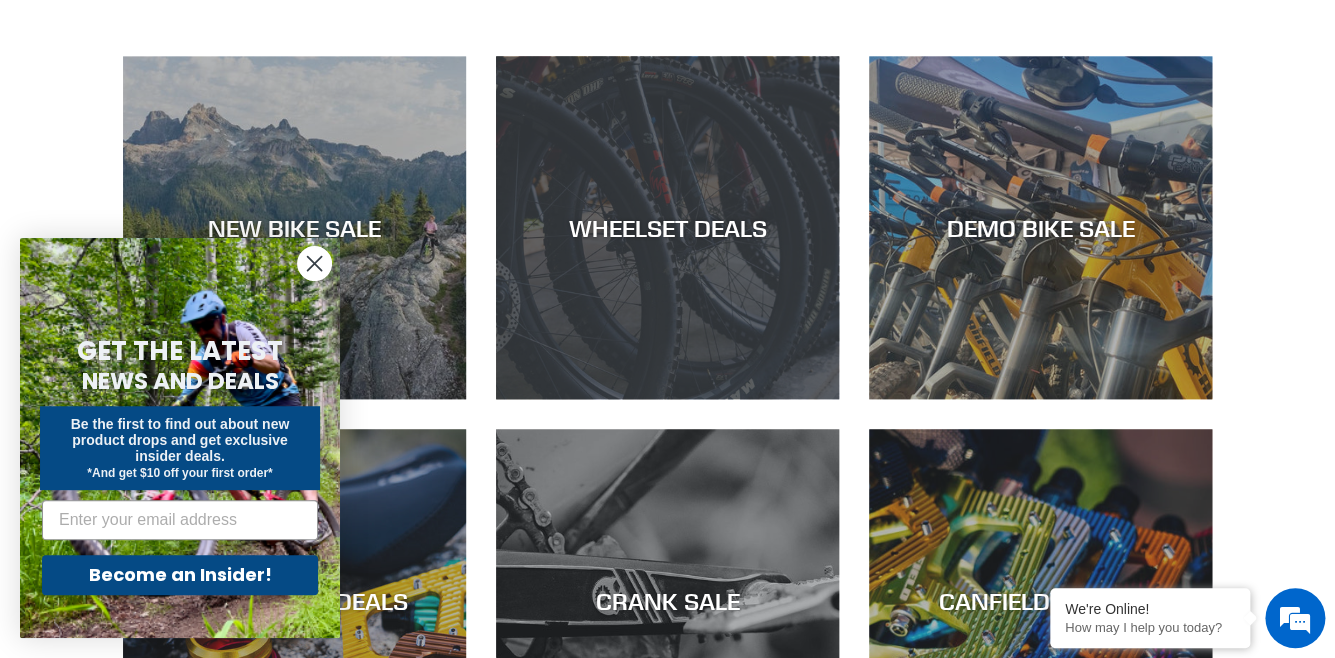 click on "WHEELSET DEALS" at bounding box center [667, 399] 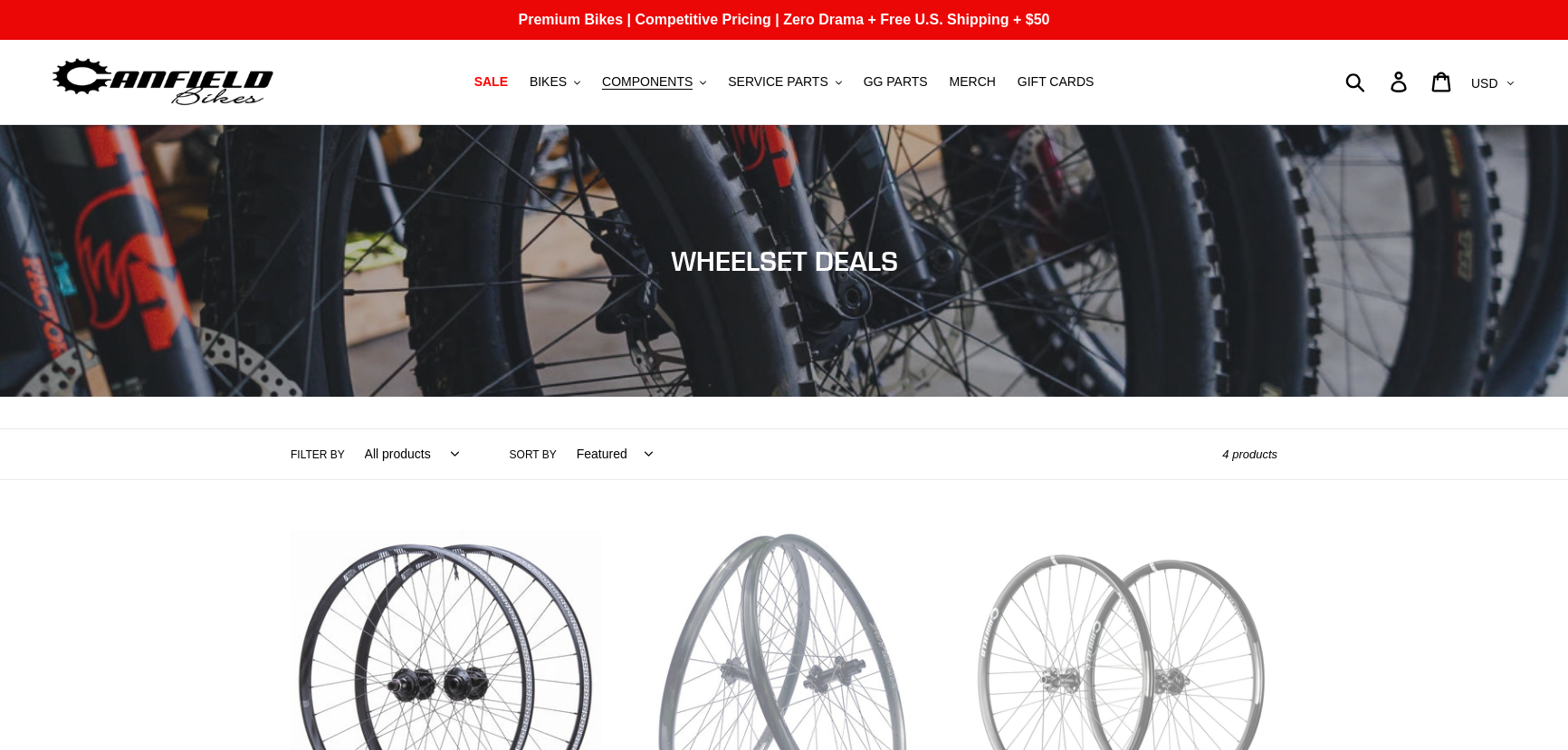 scroll, scrollTop: 0, scrollLeft: 0, axis: both 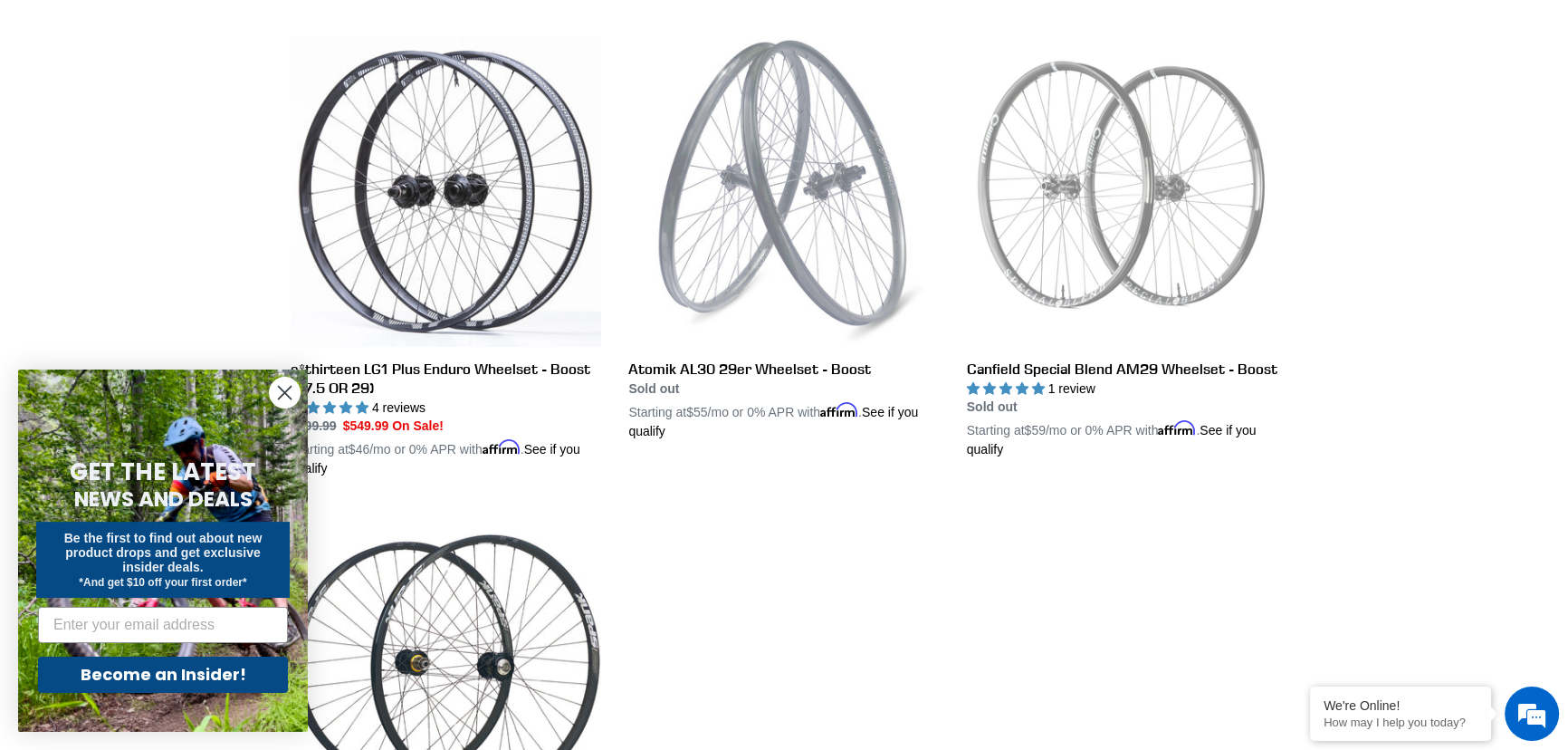 click 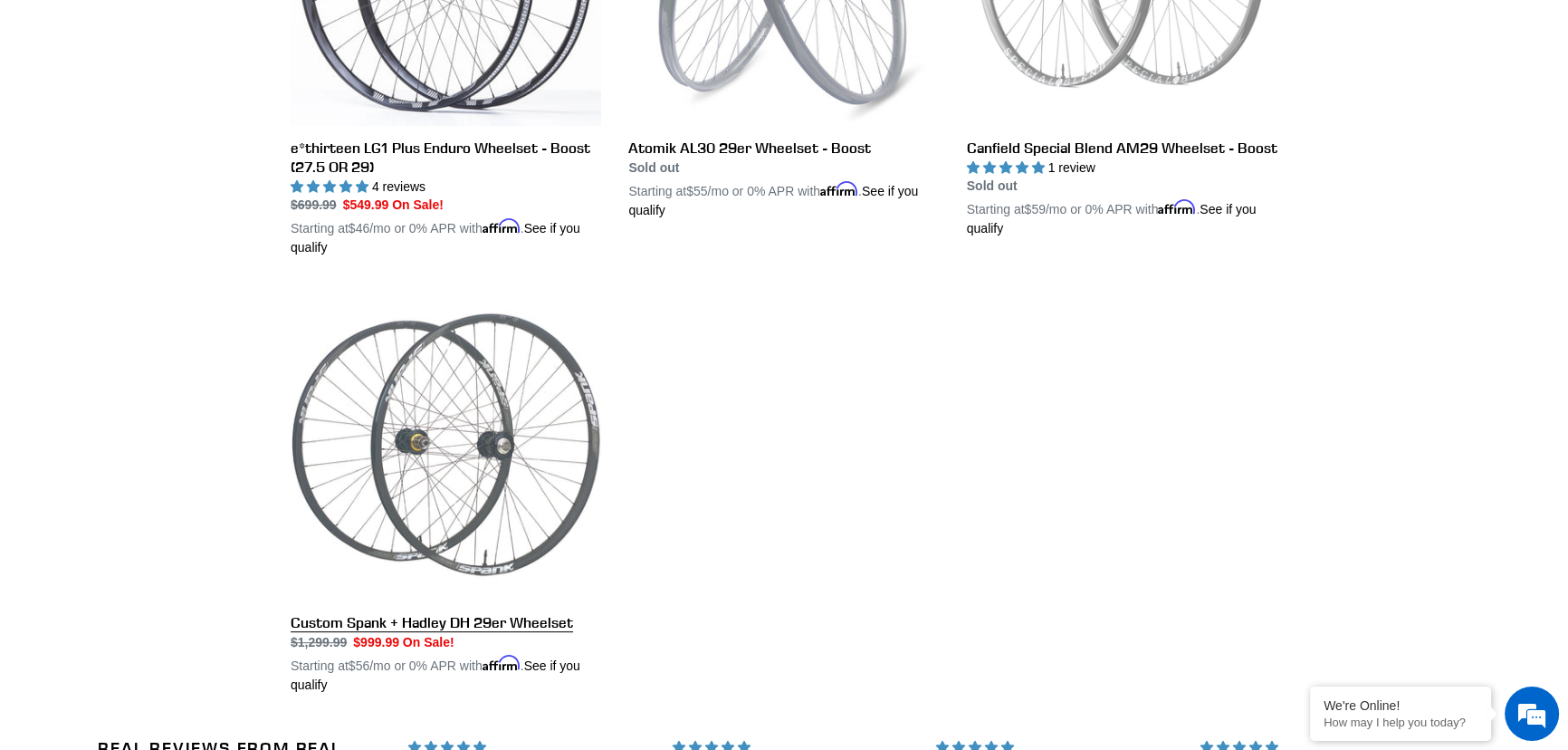 scroll, scrollTop: 659, scrollLeft: 0, axis: vertical 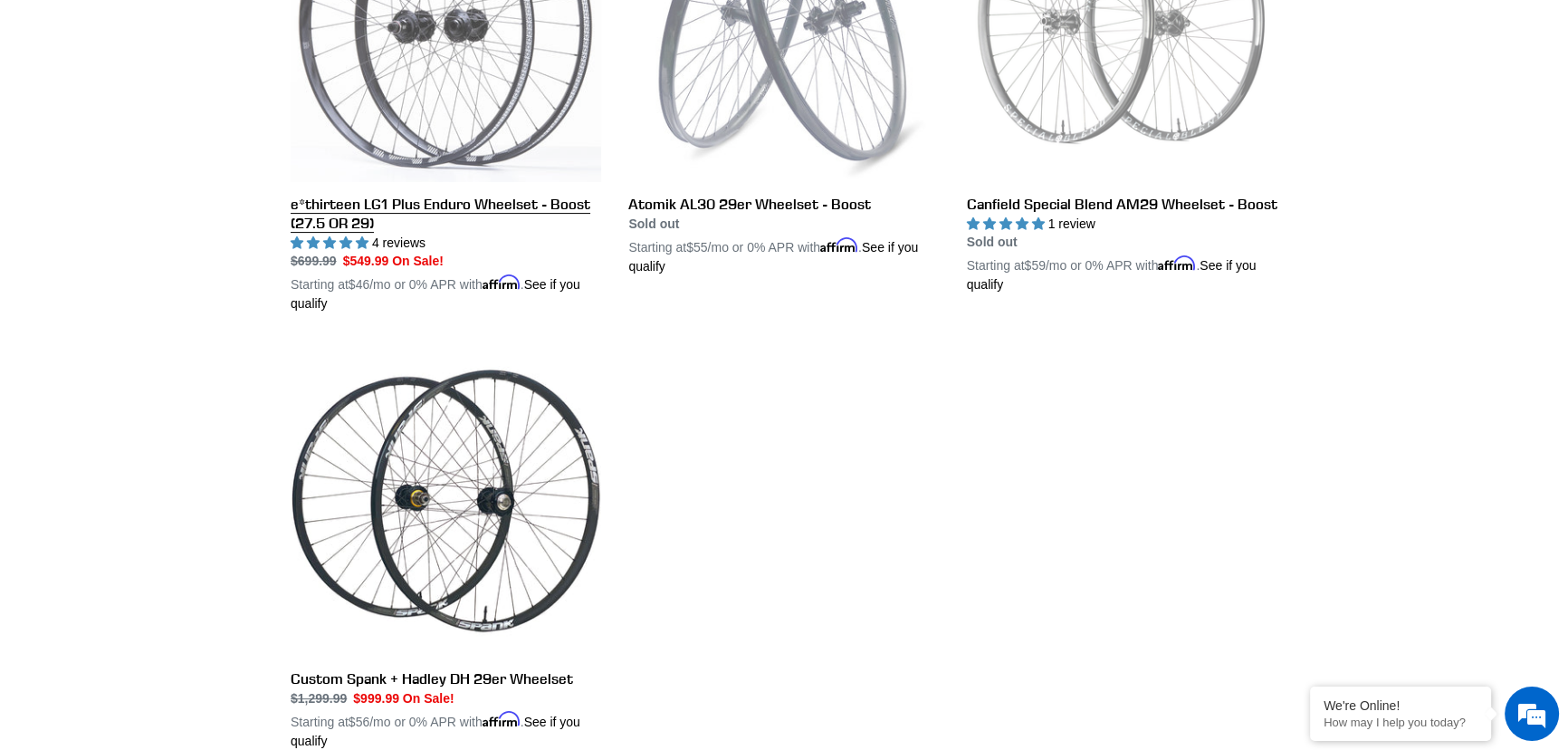 click on "e*thirteen LG1 Plus Enduro Wheelset - Boost (27.5 OR 29)" at bounding box center [445, 92] 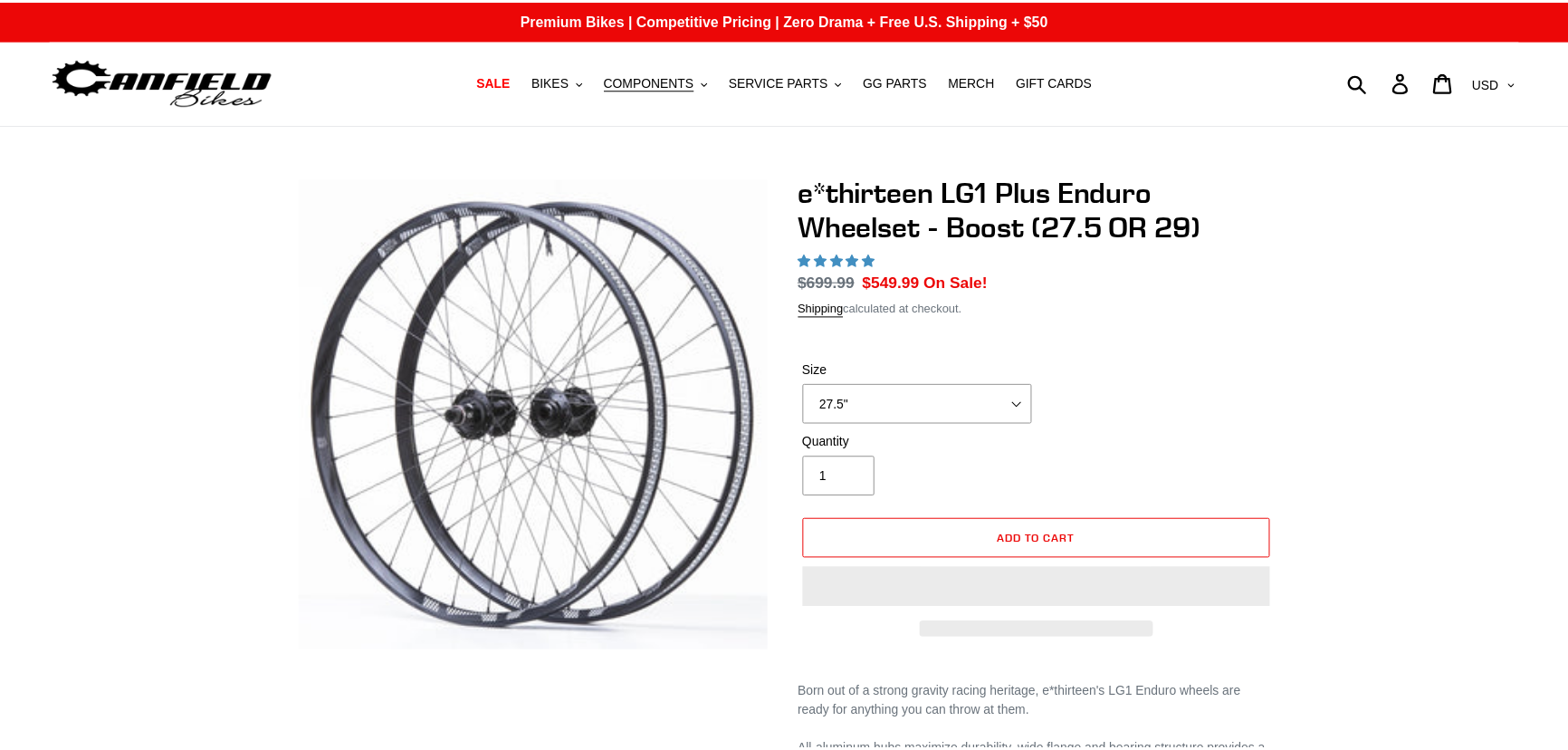 scroll, scrollTop: 0, scrollLeft: 0, axis: both 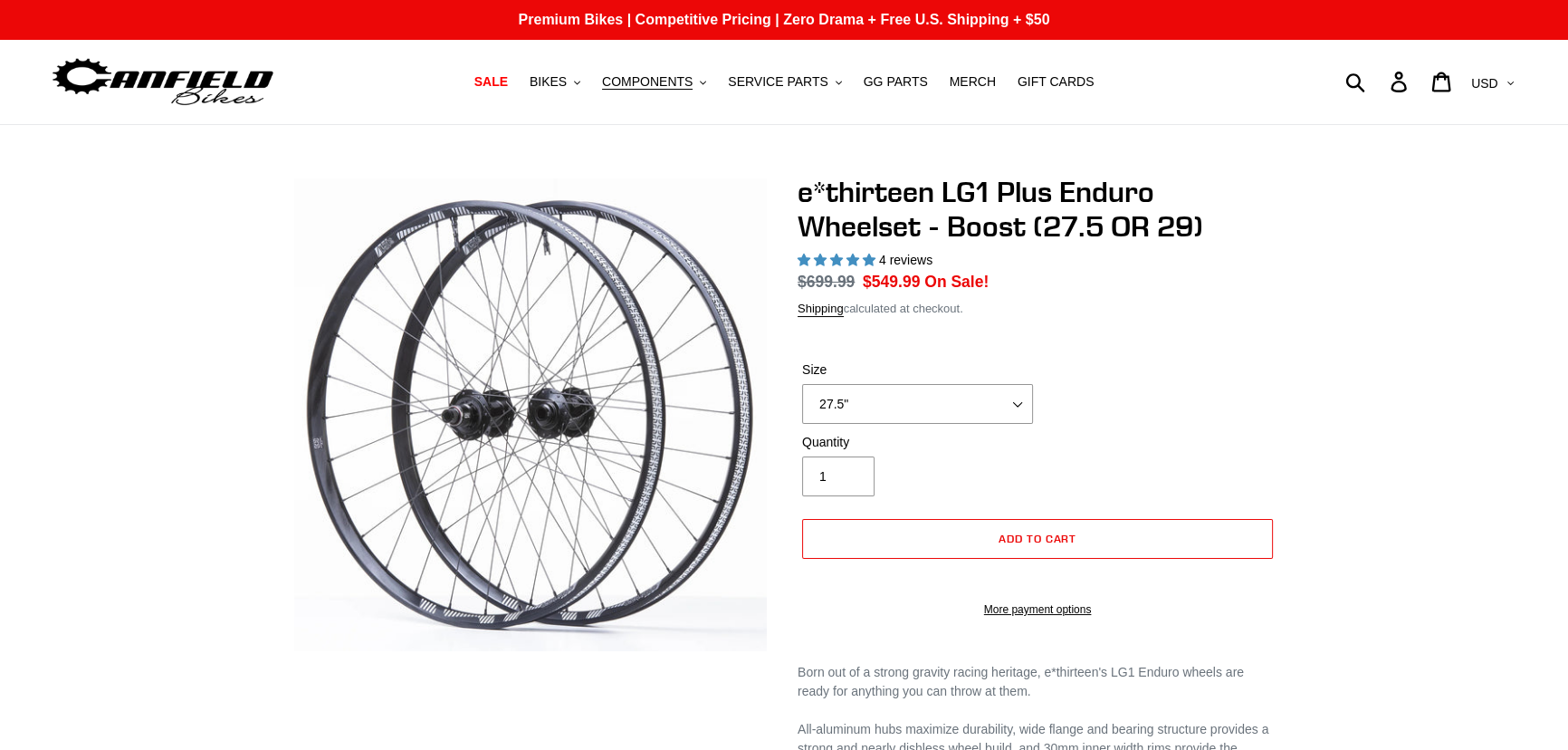 select on "highest-rating" 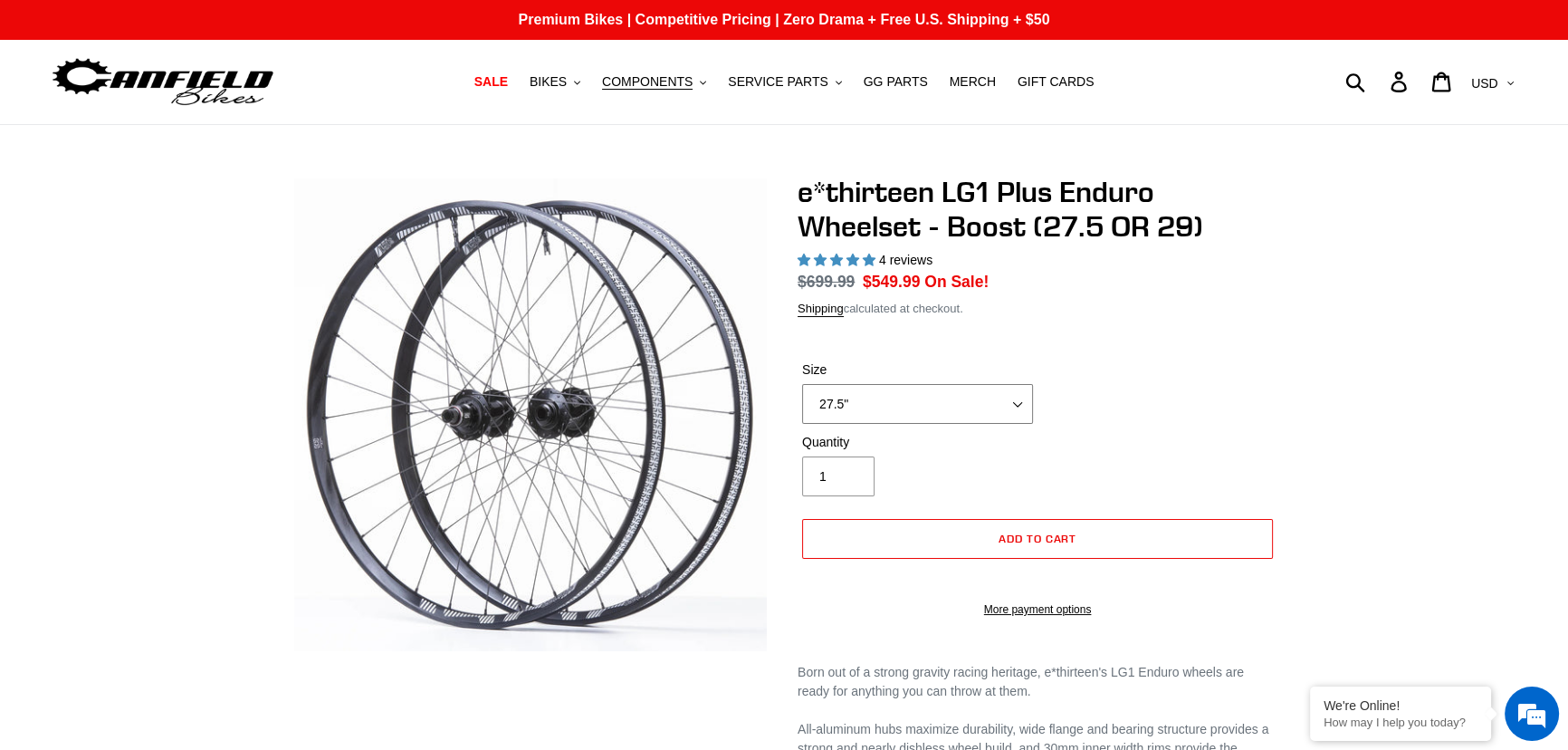 click on "27.5"
29"" at bounding box center [917, 404] 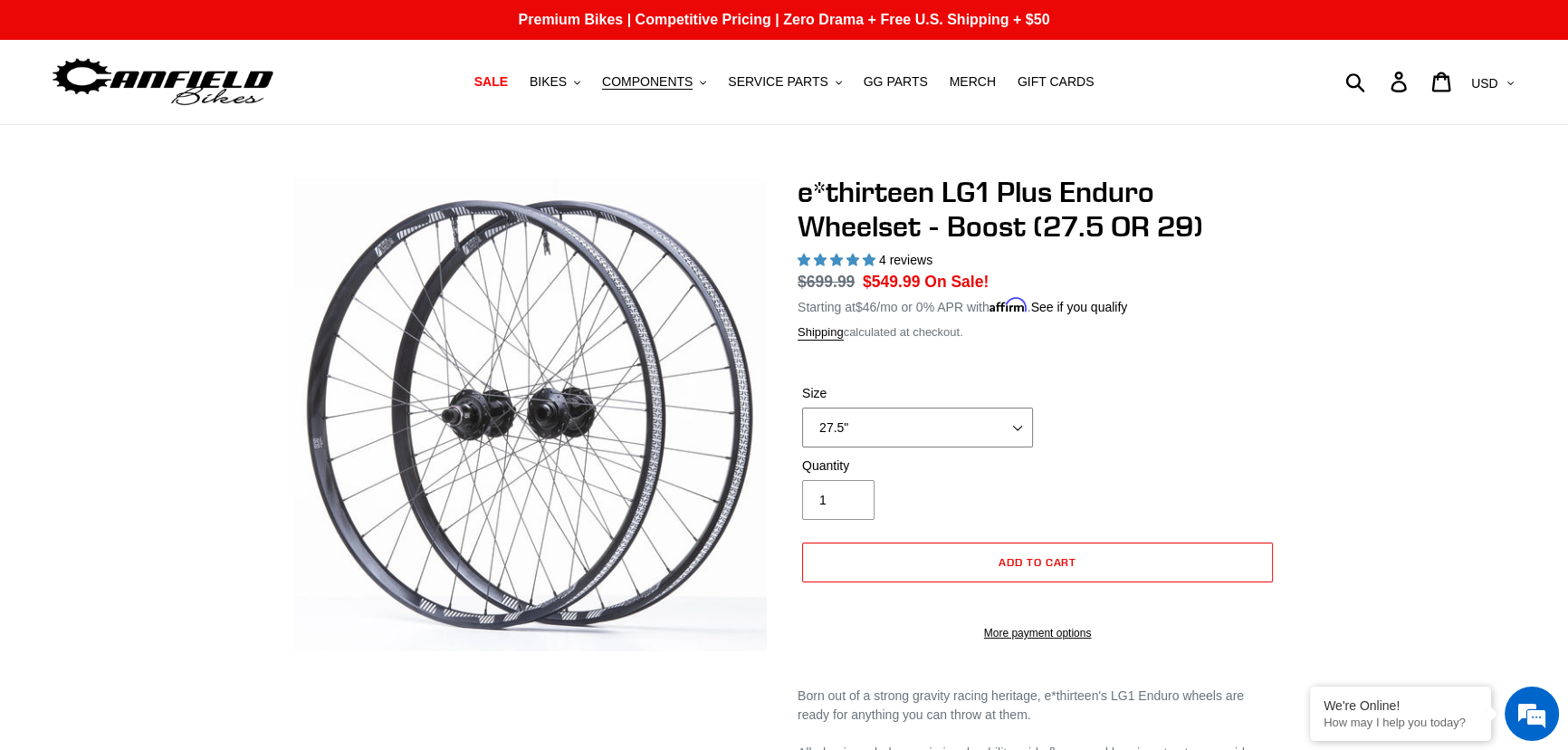 select on "29"" 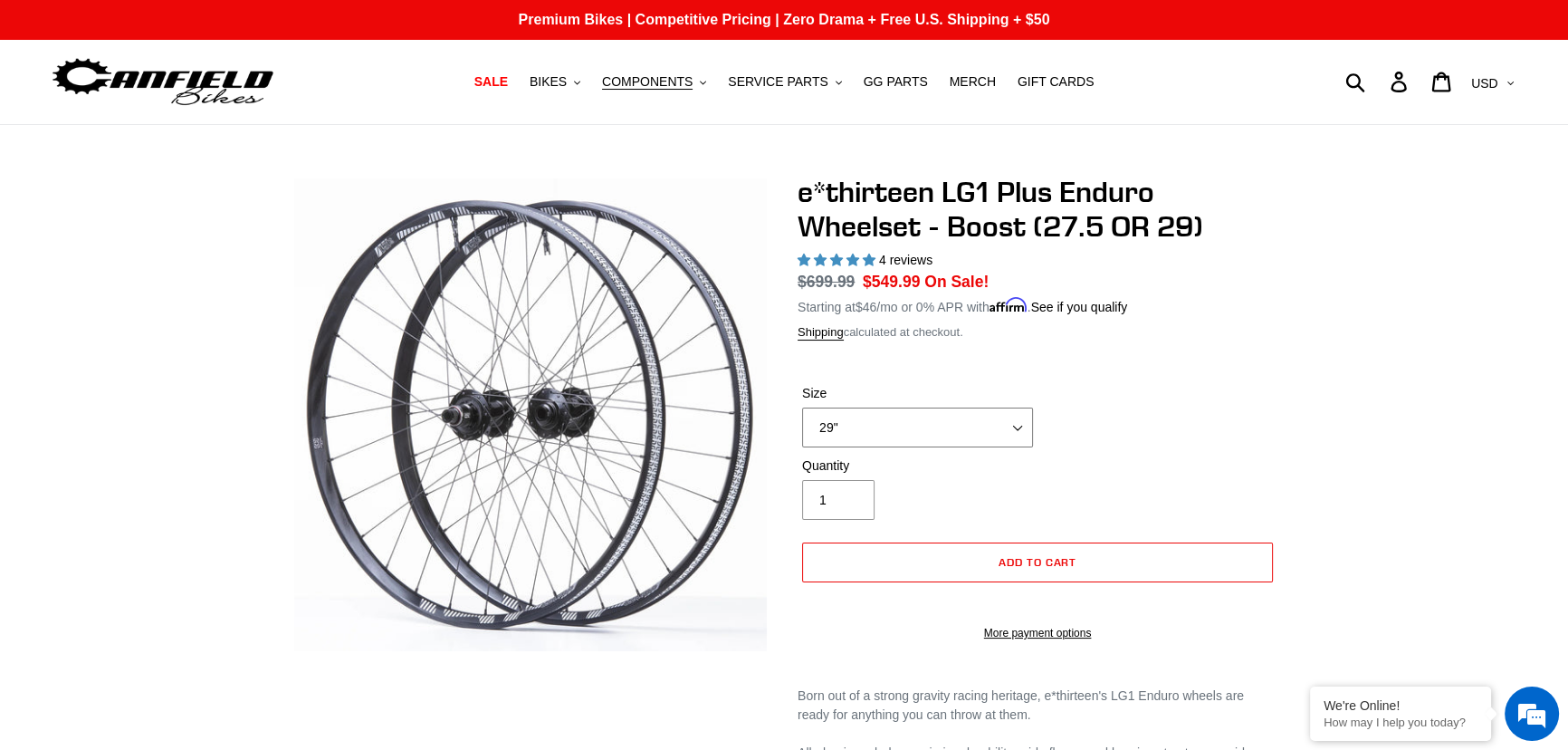 click on "27.5"
29"" at bounding box center (917, 428) 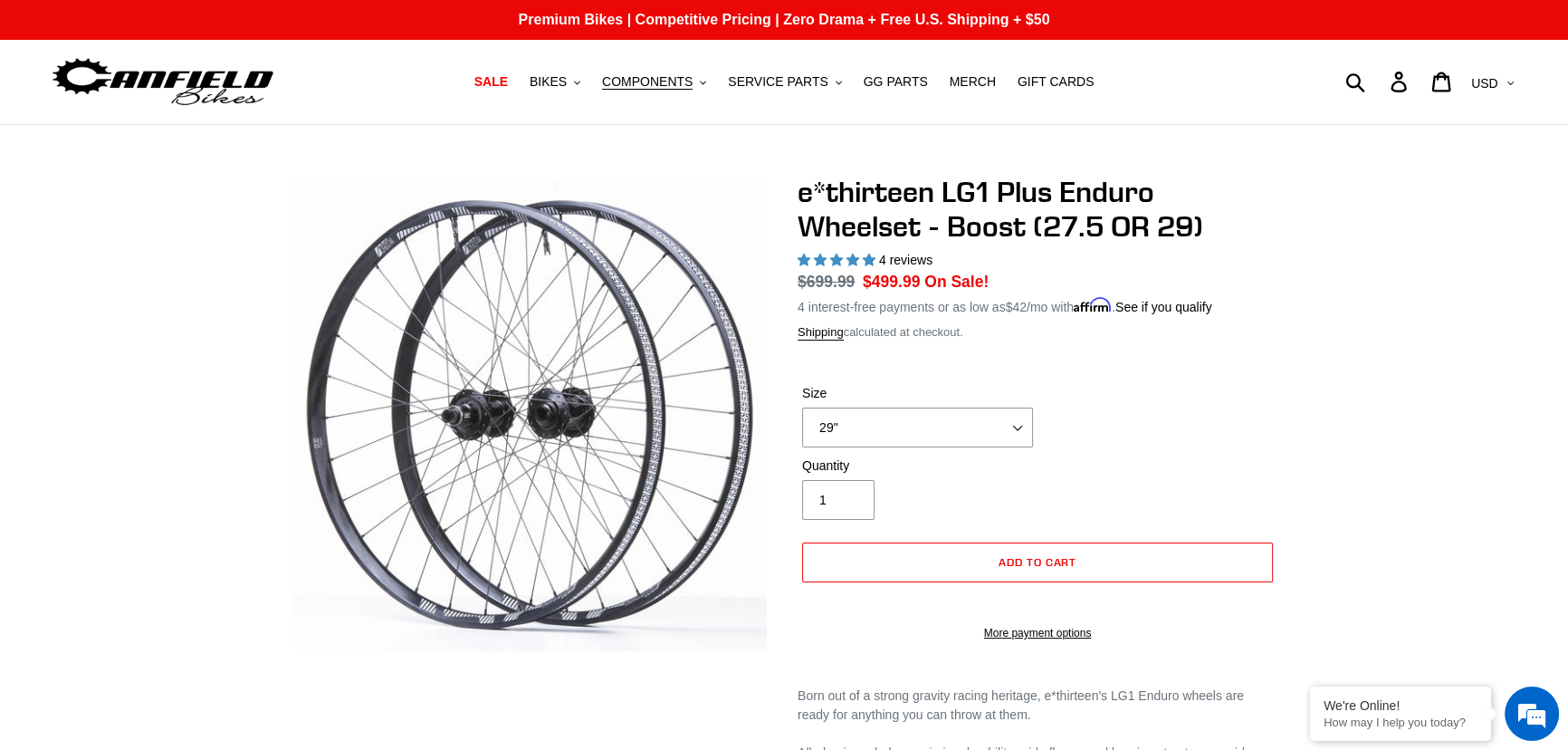 click on "Quantity
1" at bounding box center (1037, 493) 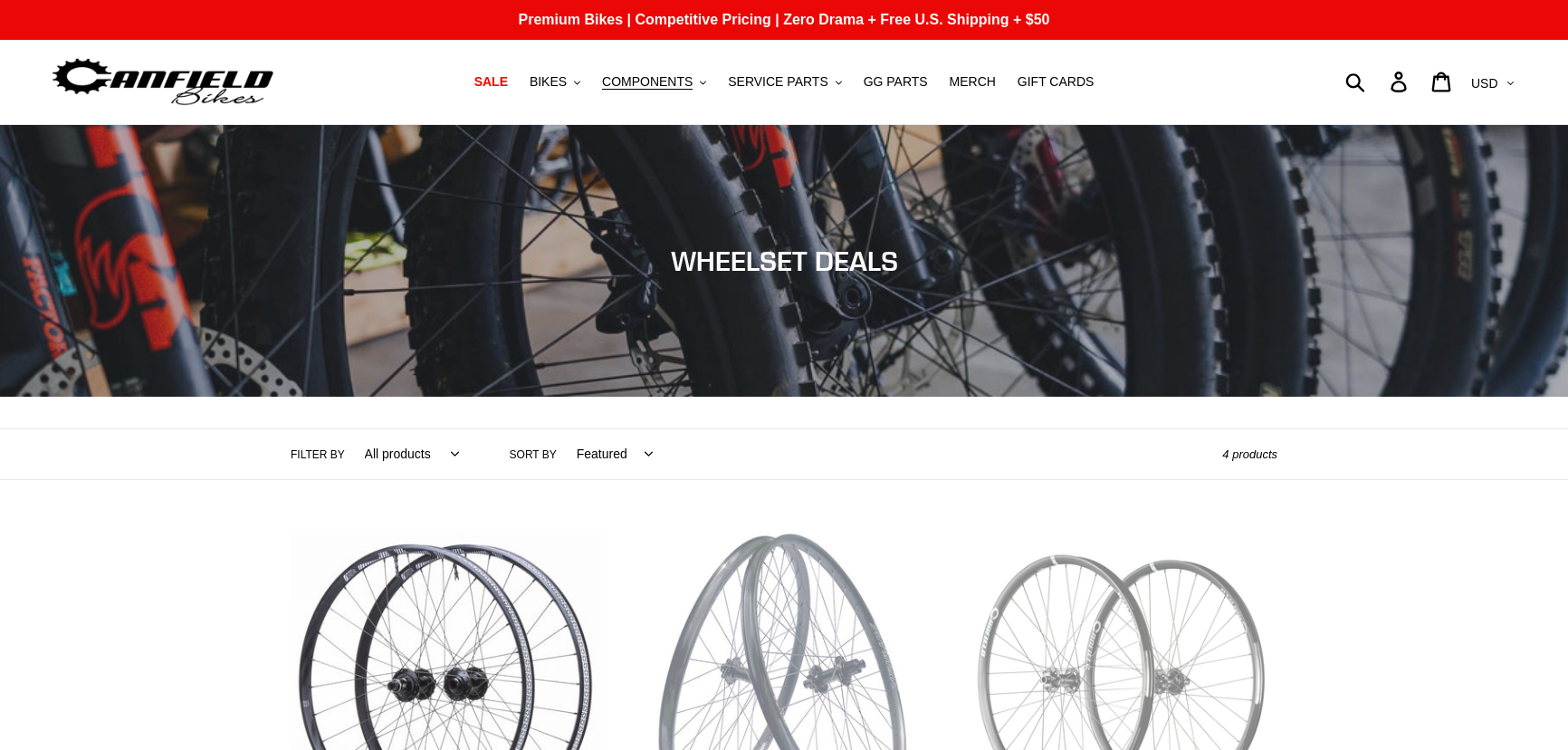 scroll, scrollTop: 0, scrollLeft: 0, axis: both 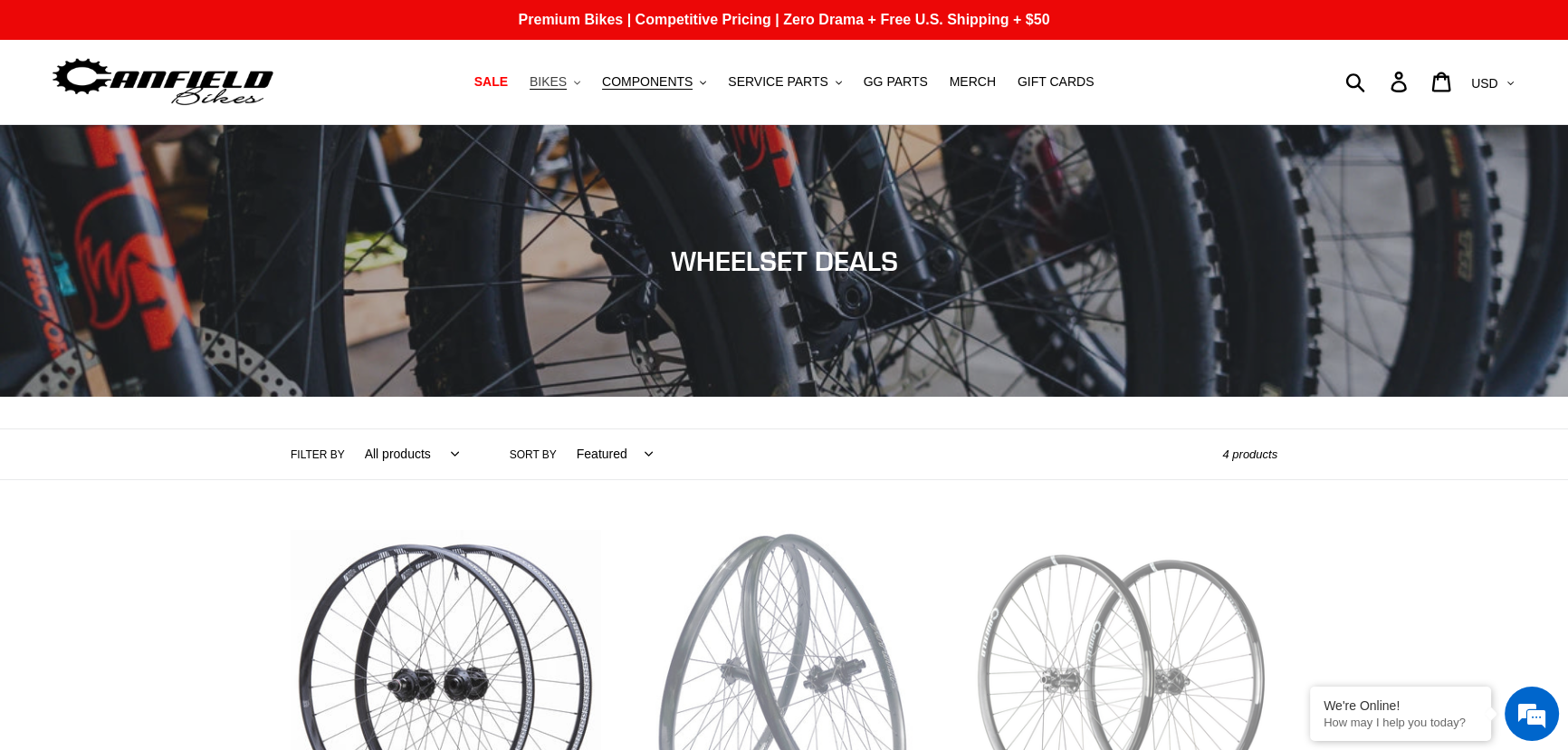 click on "BIKES" at bounding box center [548, 82] 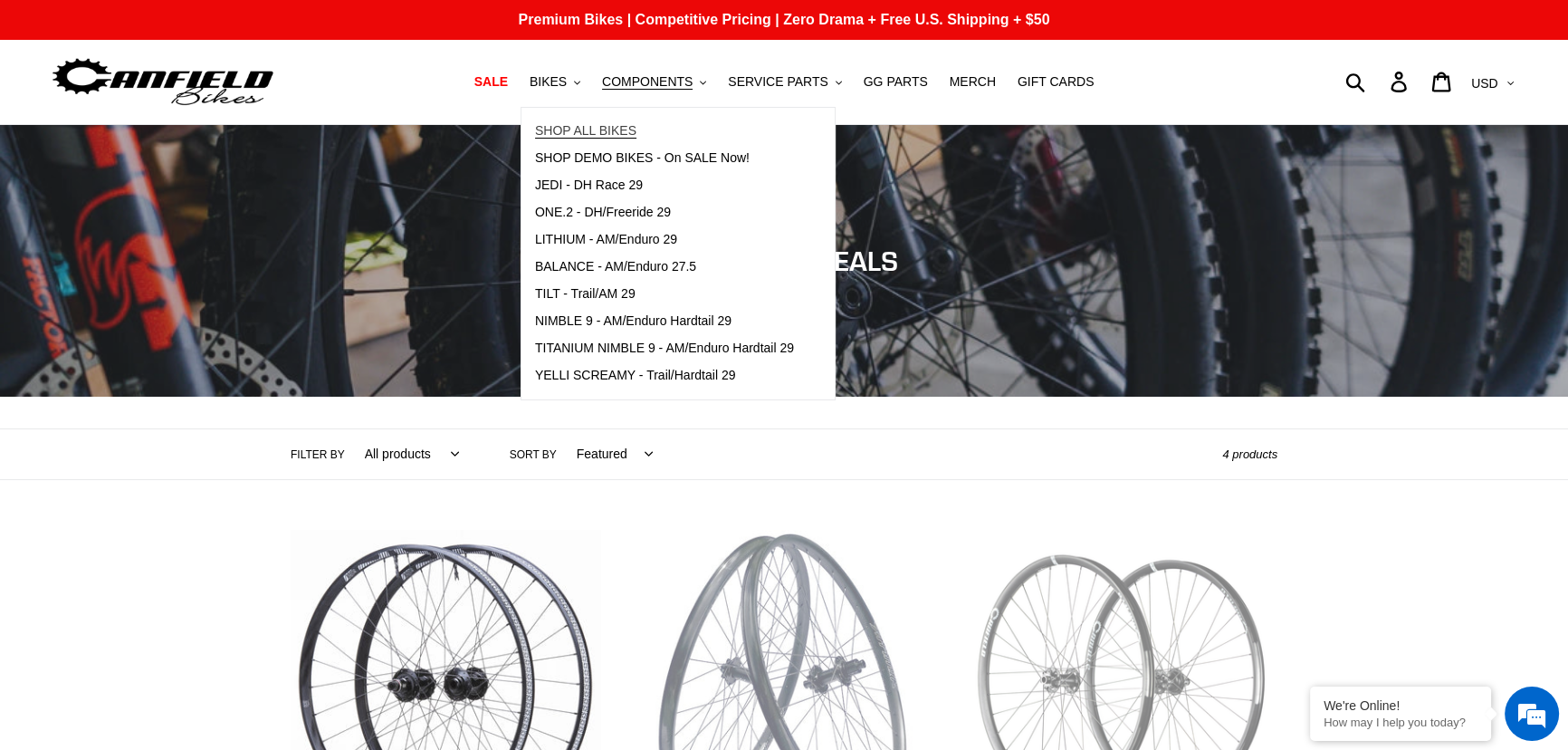 click on "SHOP ALL BIKES" at bounding box center [586, 130] 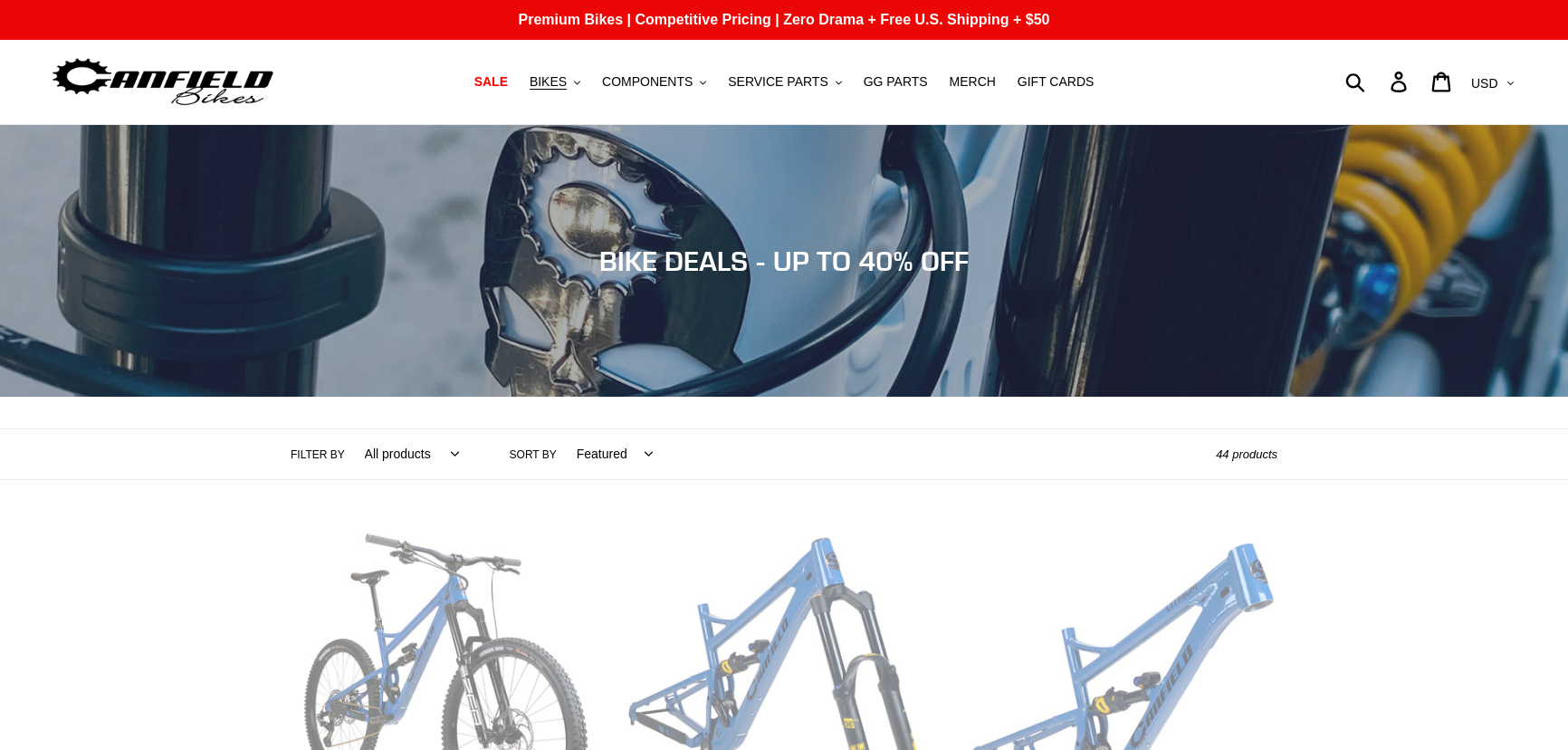 scroll, scrollTop: 164, scrollLeft: 0, axis: vertical 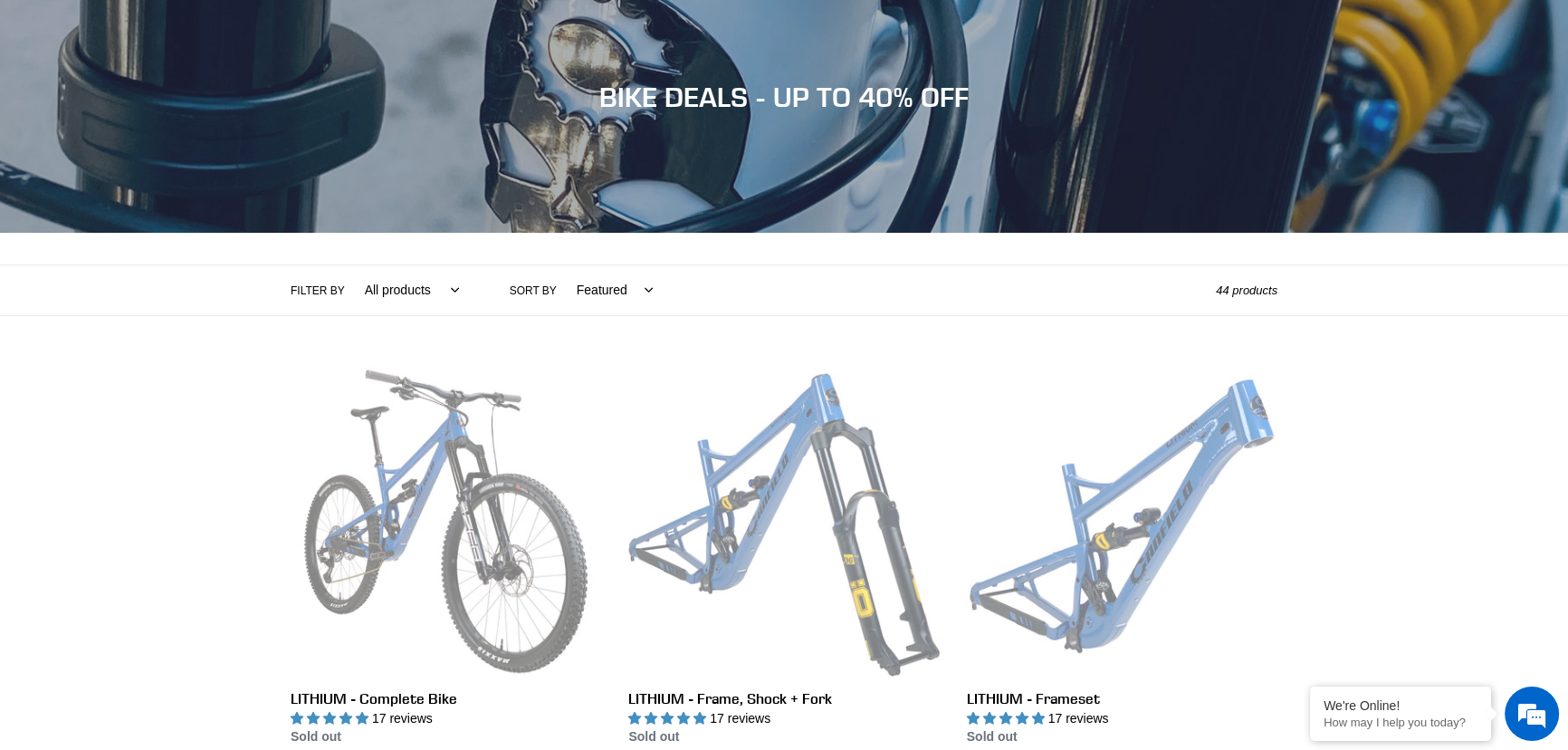 click on "Featured Best selling Alphabetically, A-Z Alphabetically, Z-A Price, low to high Price, high to low Date, old to new Date, new to old" at bounding box center [610, 290] 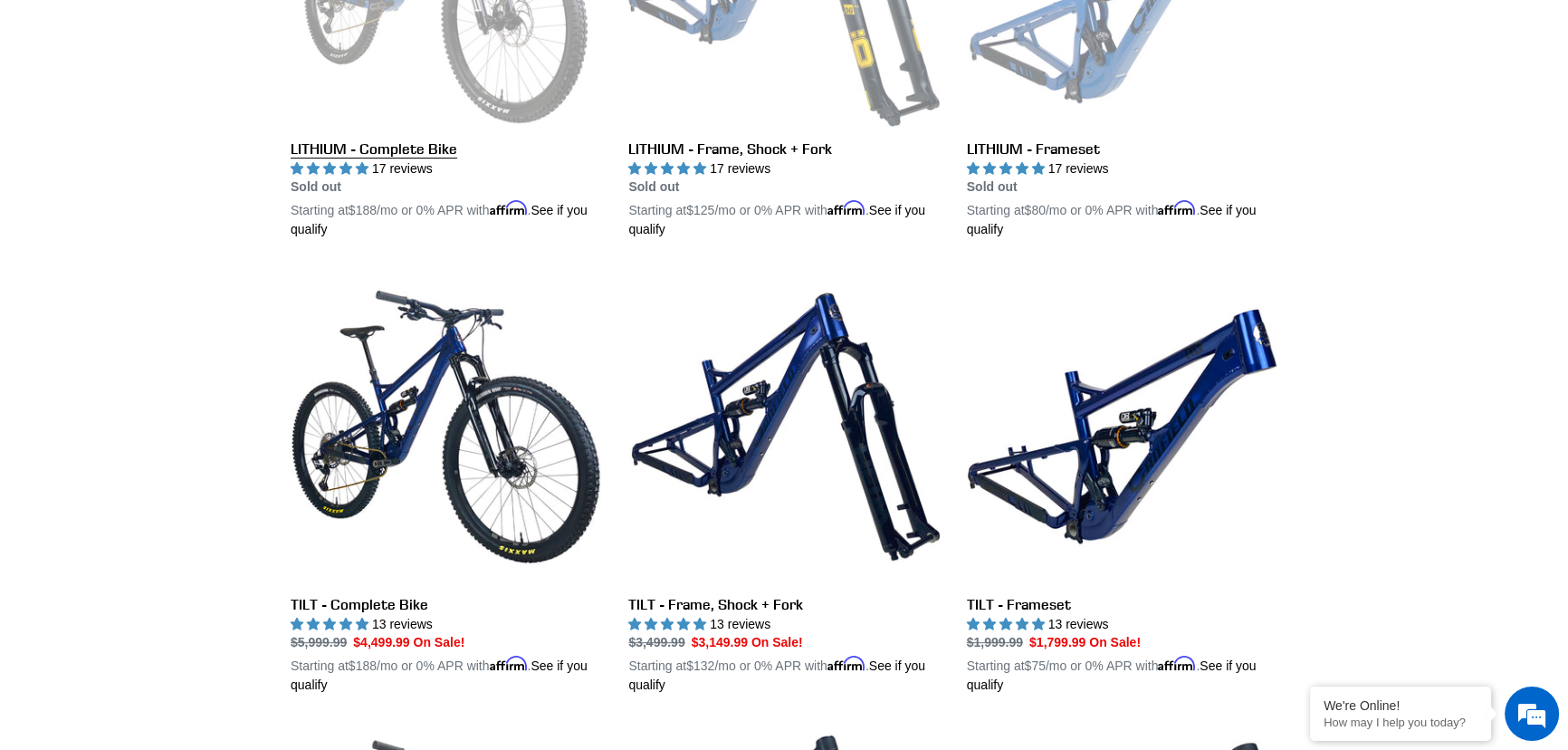 scroll, scrollTop: 823, scrollLeft: 0, axis: vertical 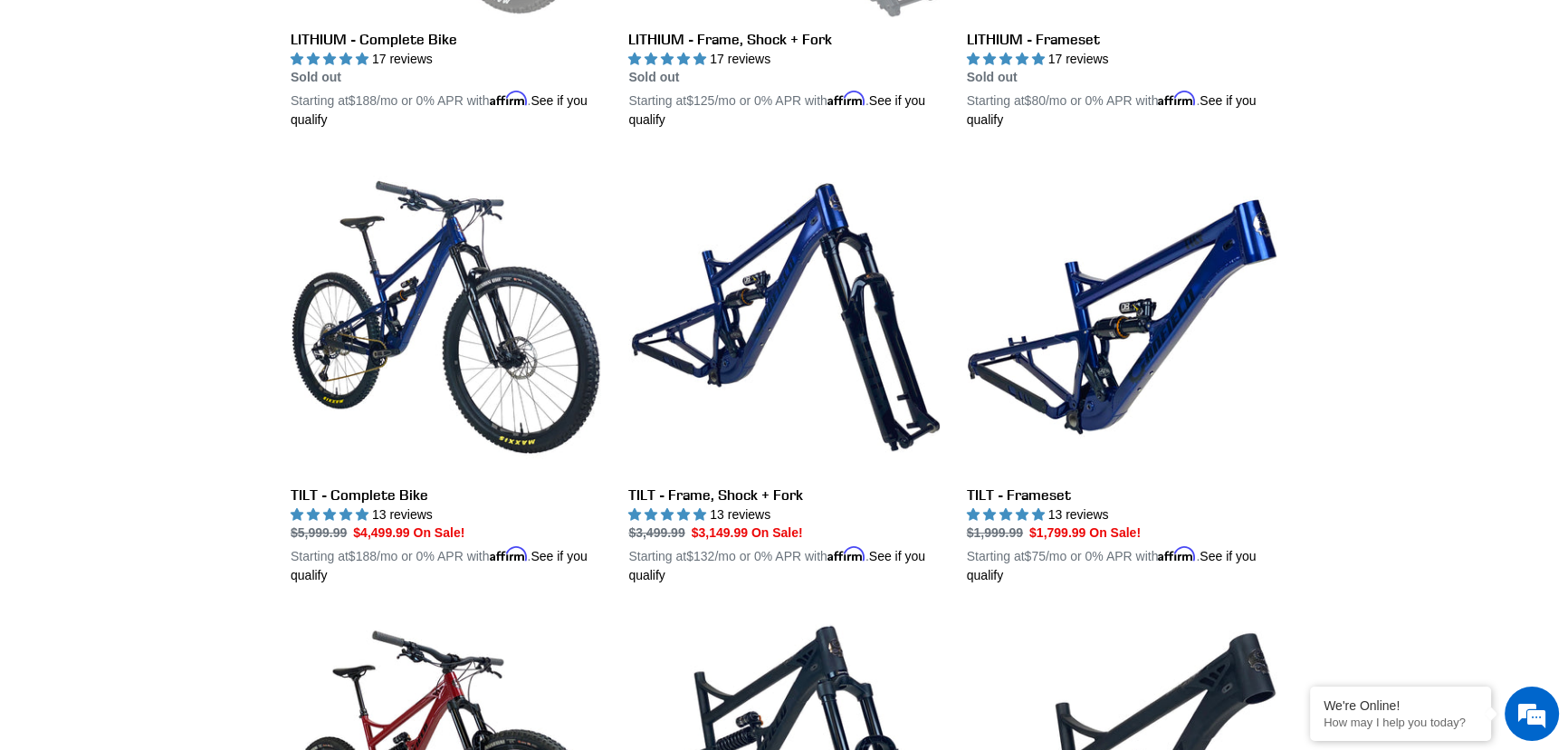 drag, startPoint x: 1023, startPoint y: 349, endPoint x: 1438, endPoint y: 356, distance: 415.05903 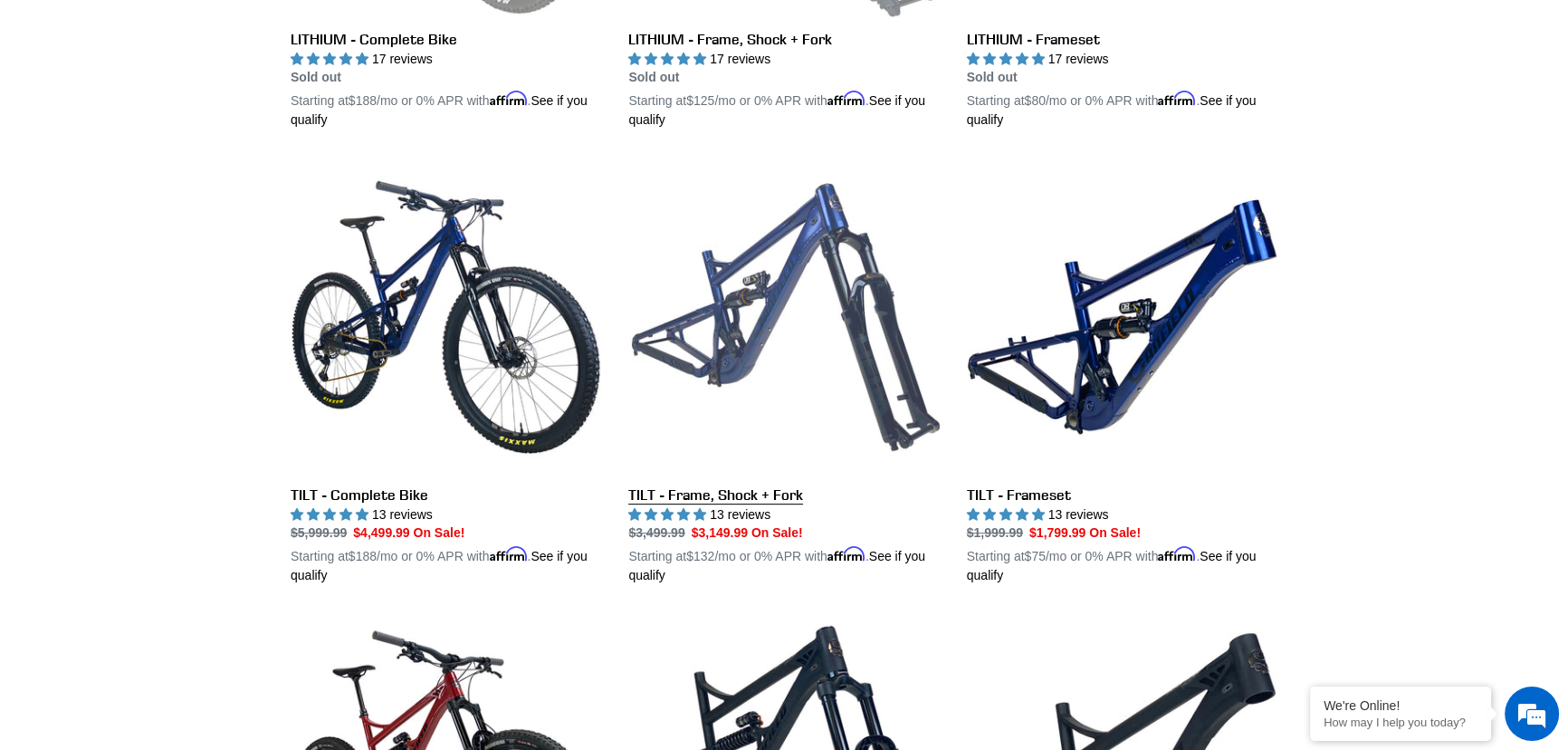 click on "TILT - Frame, Shock + Fork" at bounding box center (783, 373) 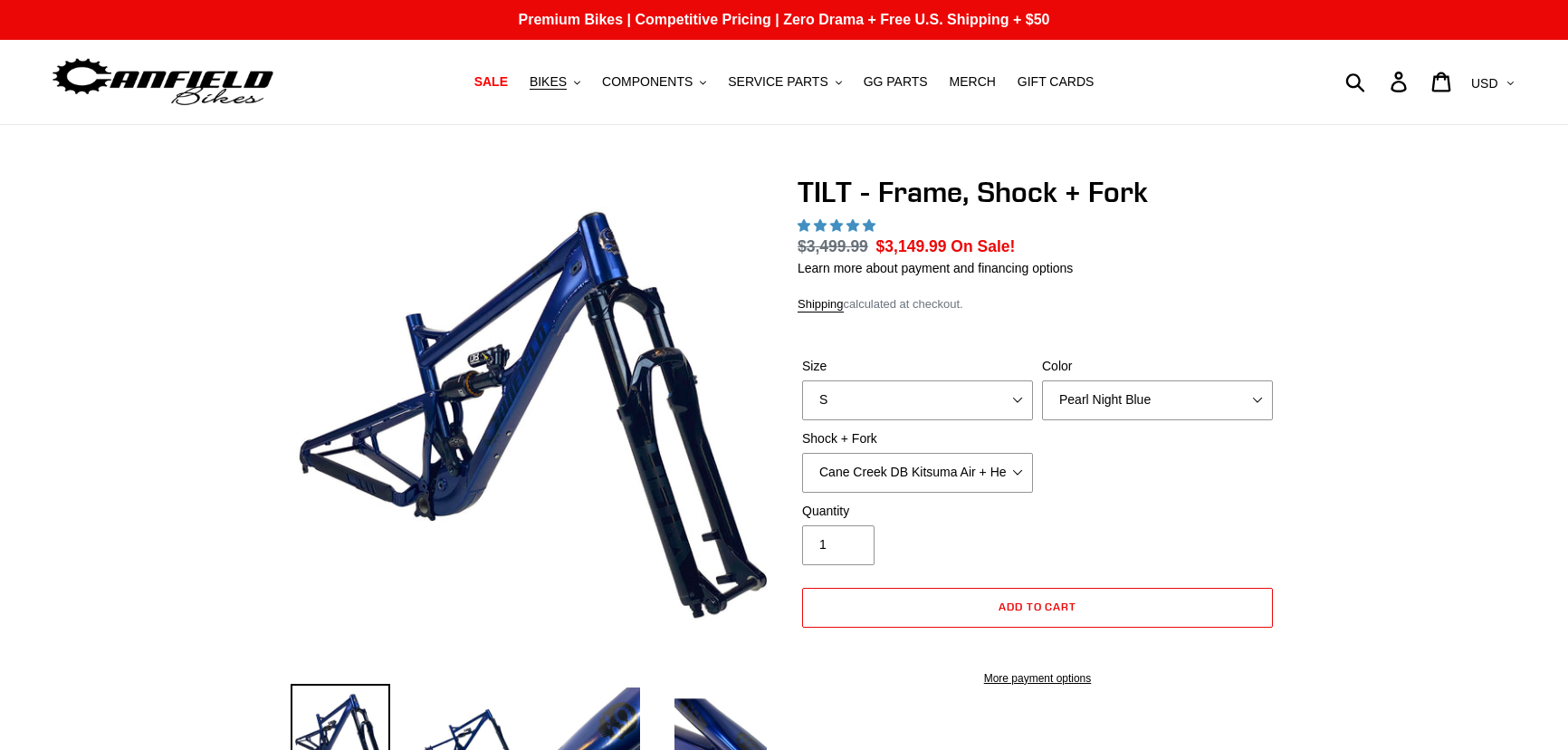scroll, scrollTop: 0, scrollLeft: 0, axis: both 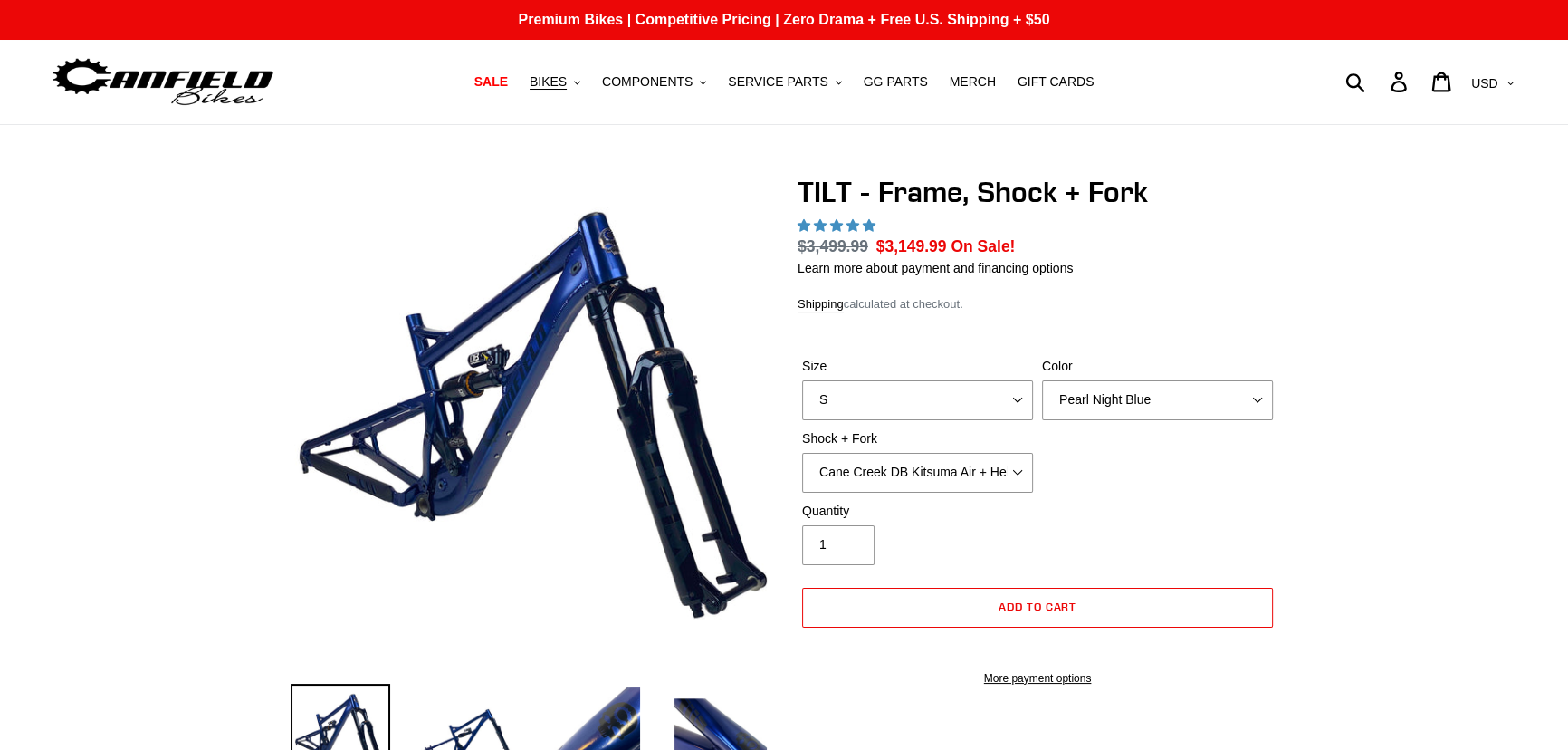 select on "highest-rating" 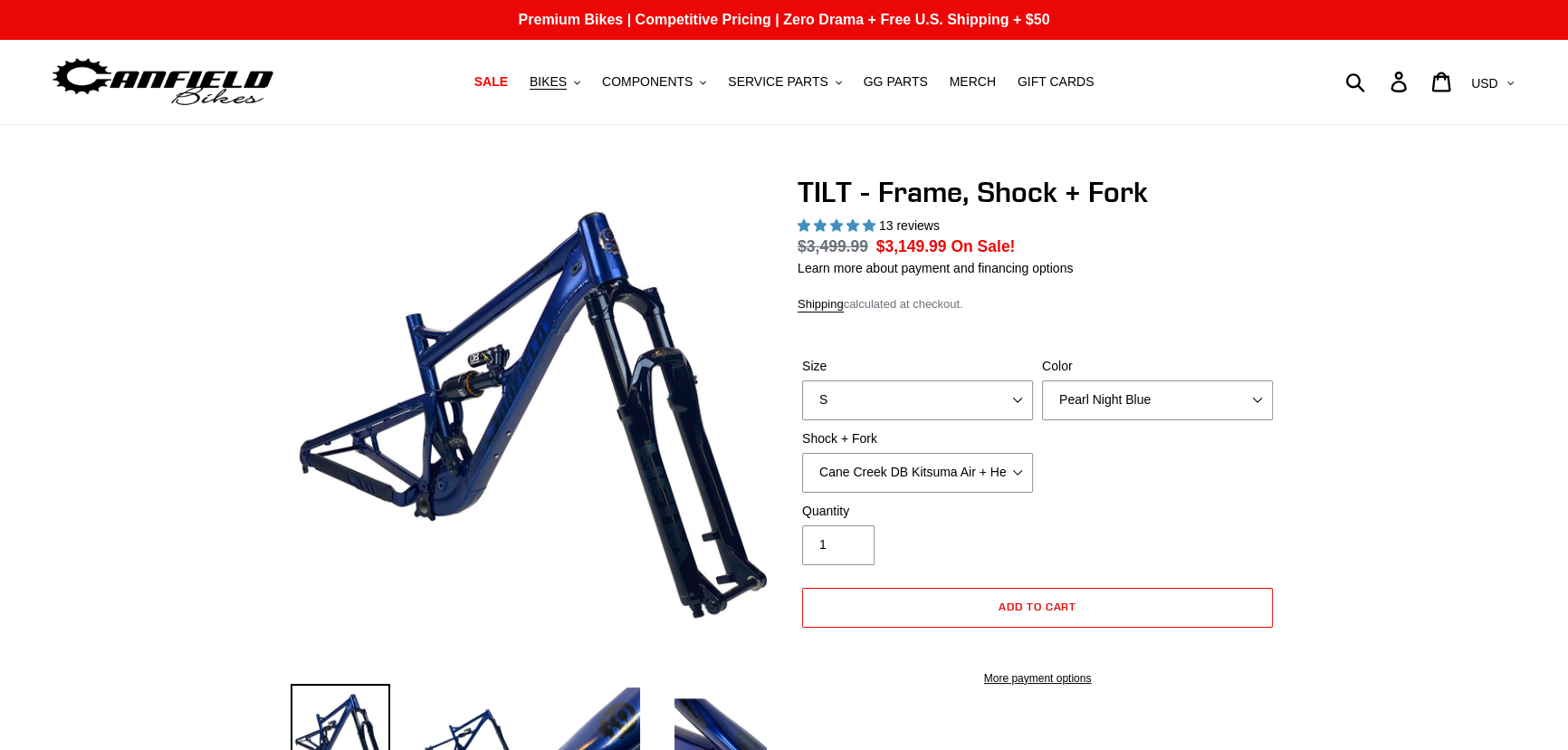 scroll, scrollTop: 0, scrollLeft: 0, axis: both 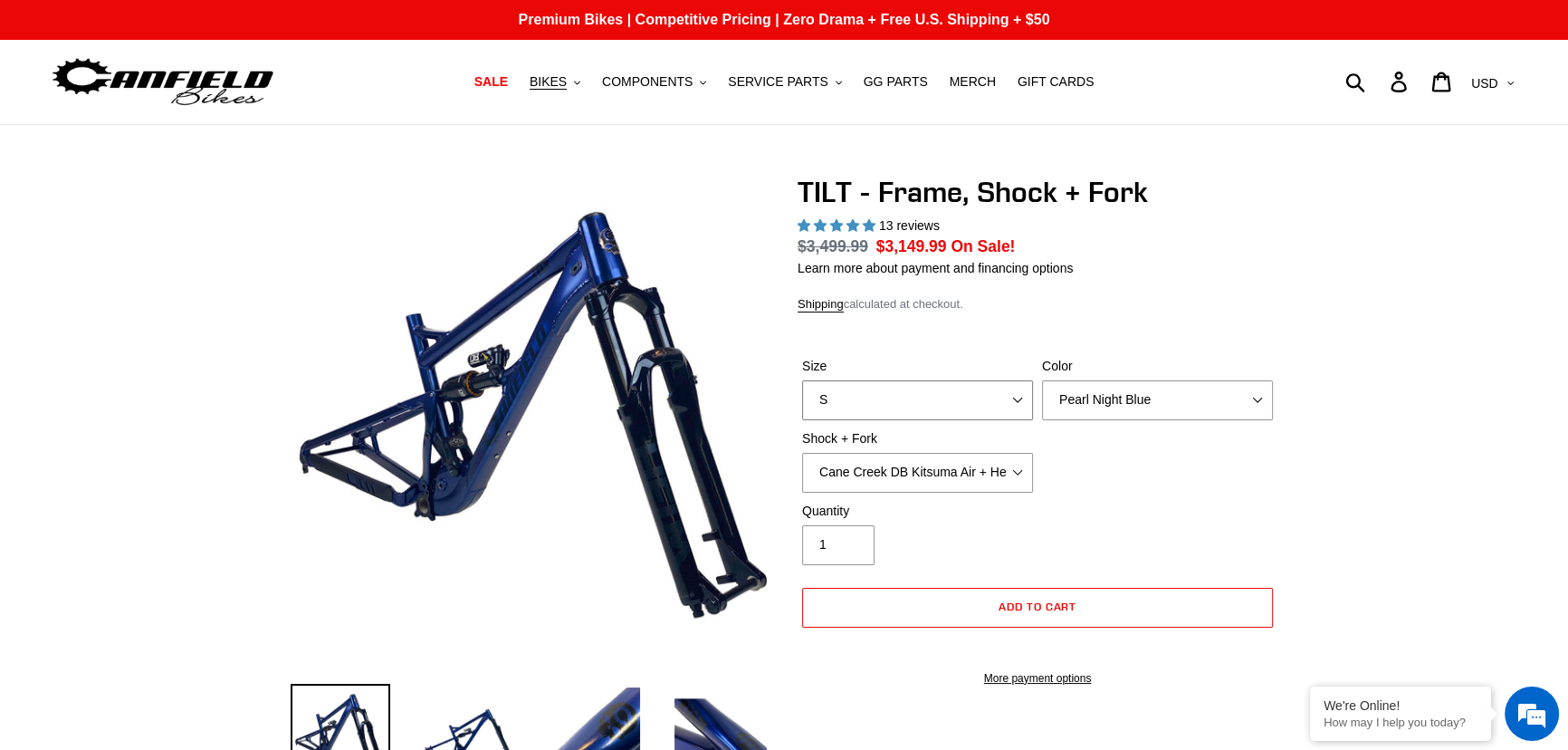 click on "S
M
L
XL" at bounding box center [917, 400] 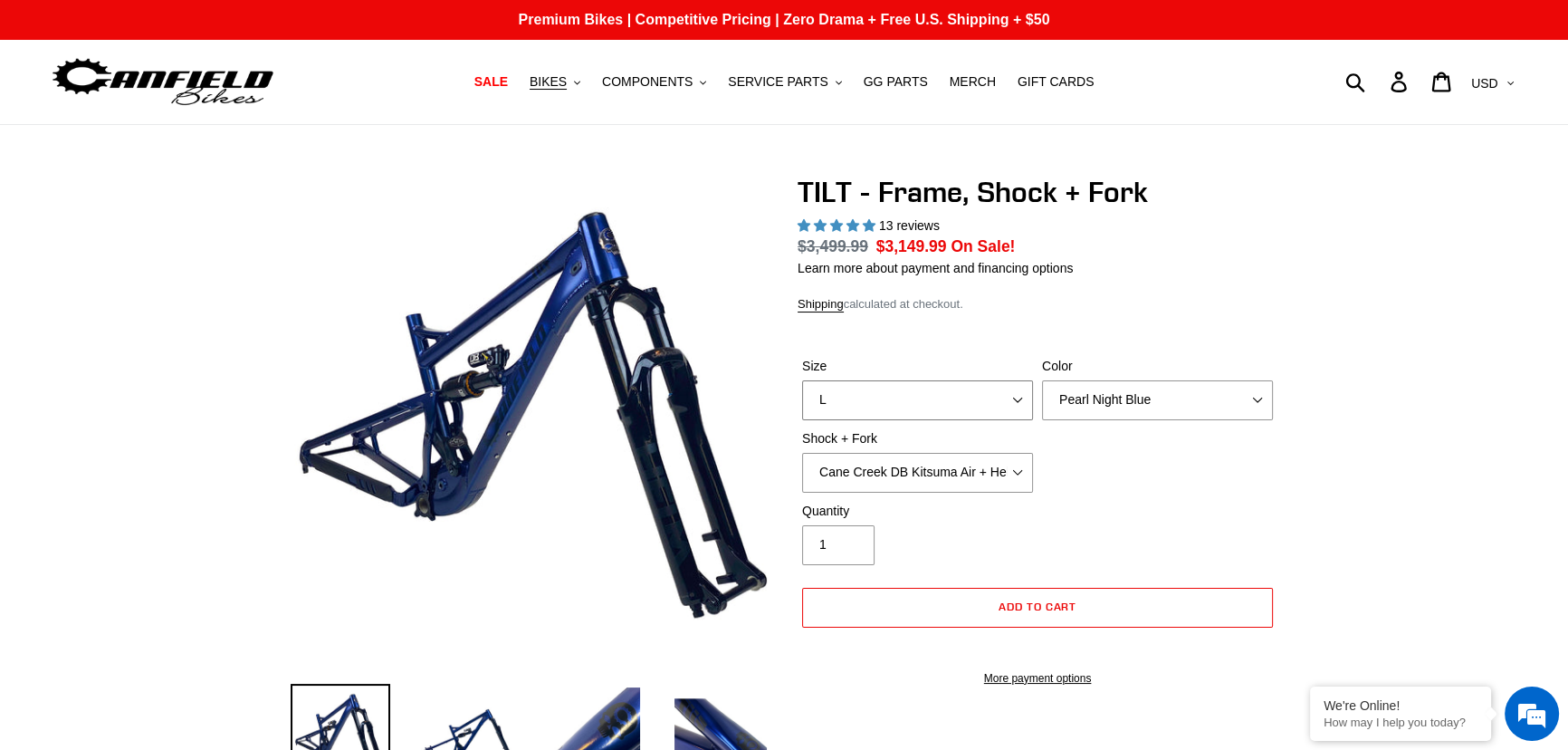 click on "S
M
L
XL" at bounding box center [917, 400] 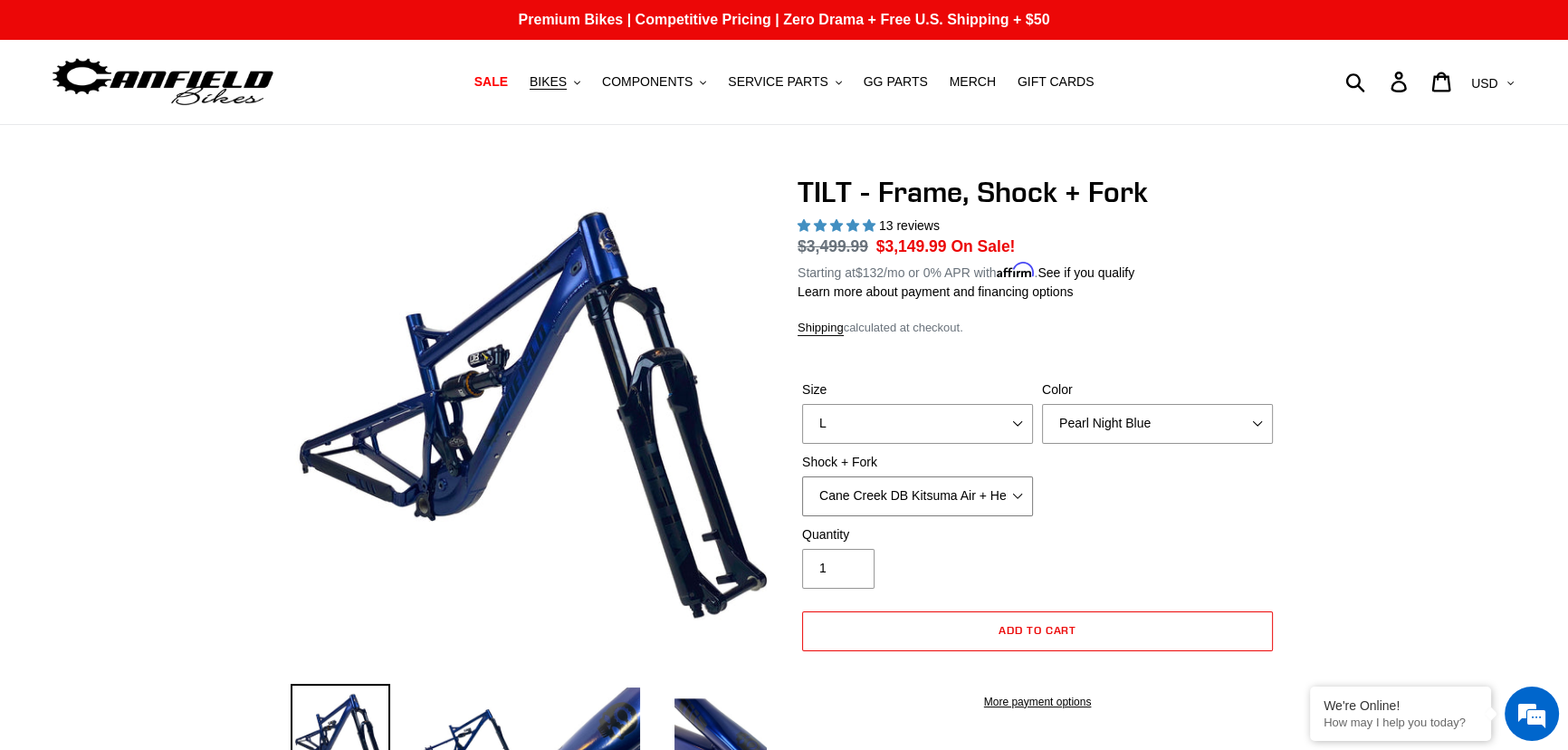 click on "Cane Creek DB Kitsuma Air + Helm MKII 140mm
Cane Creek DB Kitsuma Air + Fox 36 SL Factory Grip X 140mm
Fox Float X + Fox 36 Grip X Factory 150mm
EXT Storia V3-S + EXT Era V2.1" at bounding box center (917, 496) 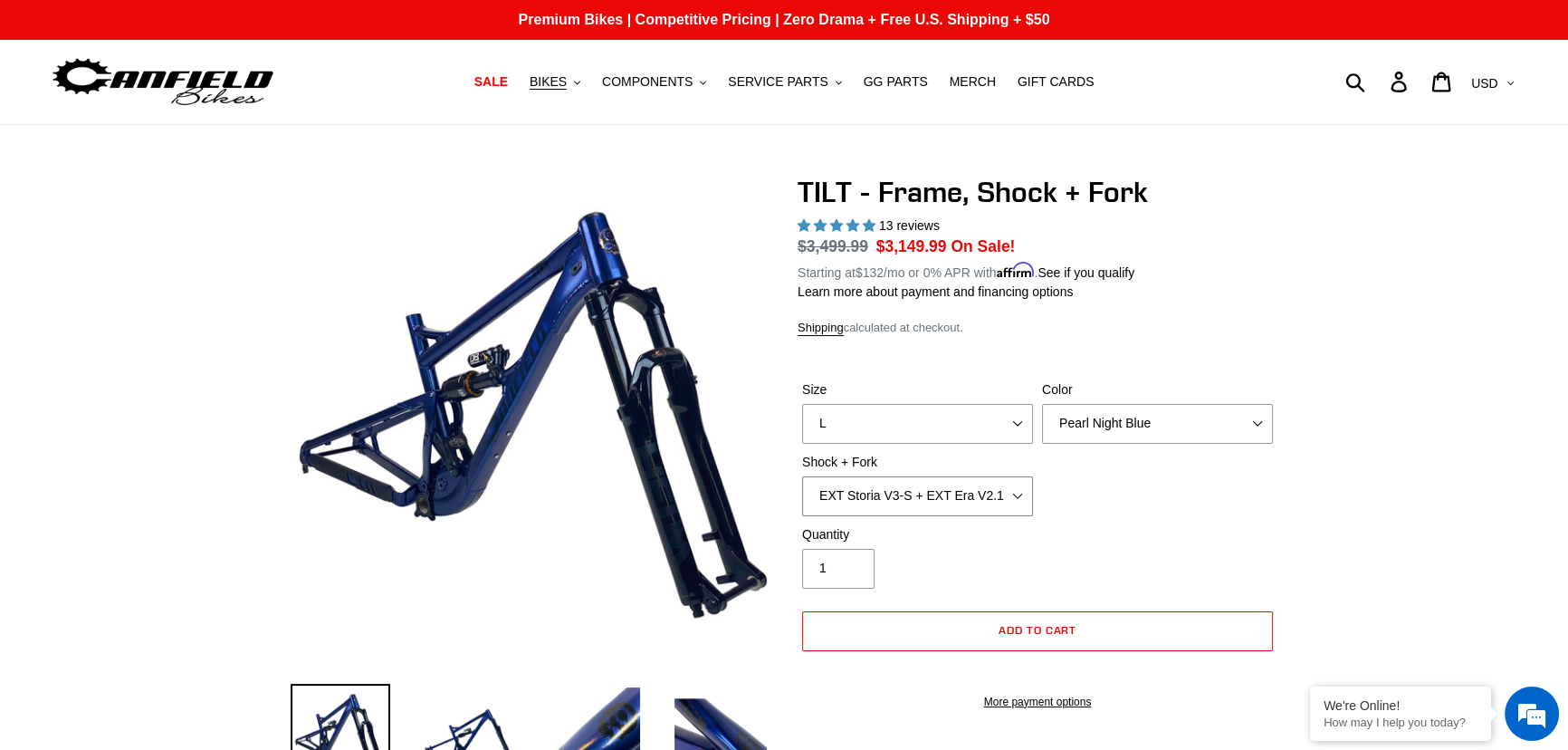 click on "Cane Creek DB Kitsuma Air + Helm MKII 140mm
Cane Creek DB Kitsuma Air + Fox 36 SL Factory Grip X 140mm
Fox Float X + Fox 36 Grip X Factory 150mm
EXT Storia V3-S + EXT Era V2.1" at bounding box center (917, 496) 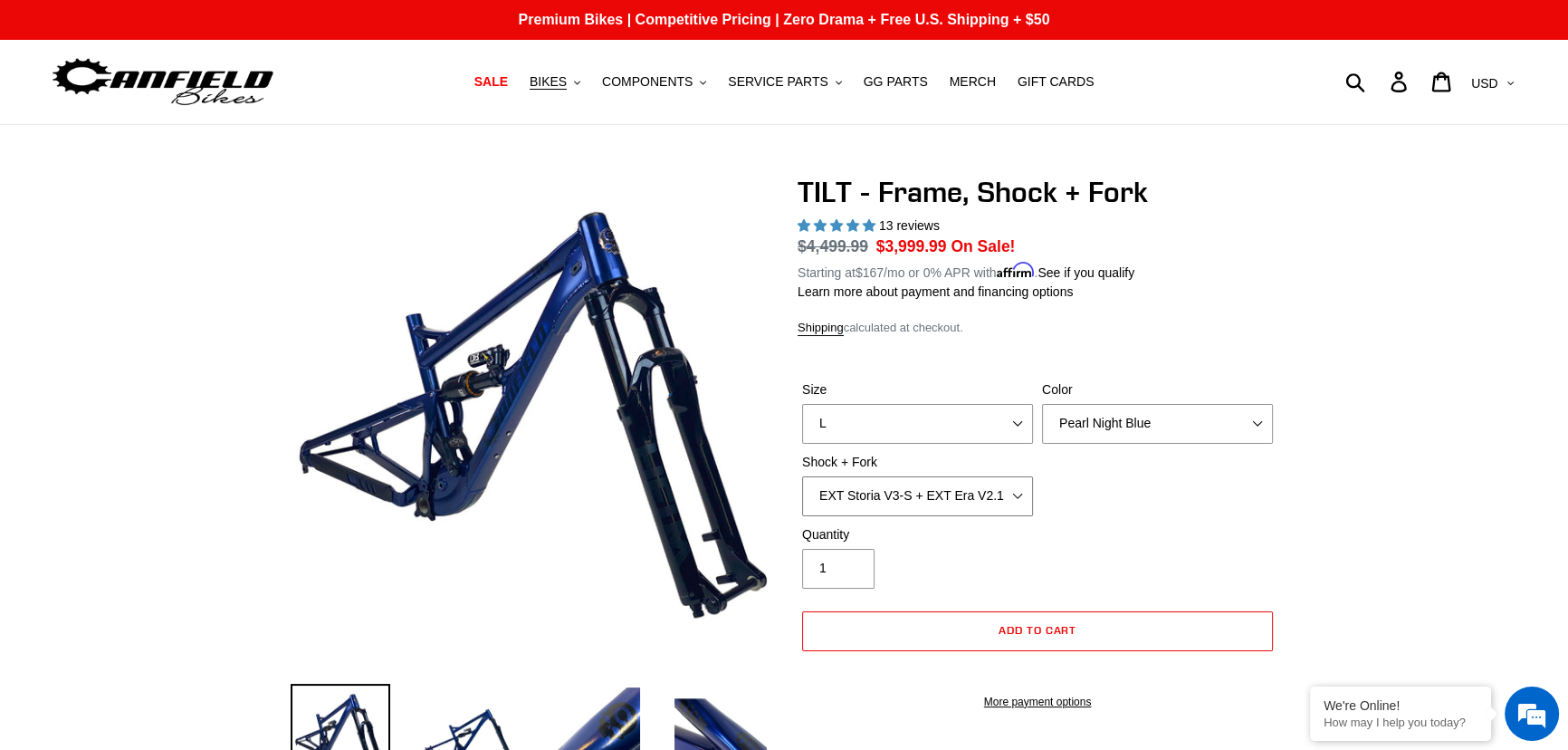 click on "Cane Creek DB Kitsuma Air + Helm MKII 140mm
Cane Creek DB Kitsuma Air + Fox 36 SL Factory Grip X 140mm
Fox Float X + Fox 36 Grip X Factory 150mm
EXT Storia V3-S + EXT Era V2.1" at bounding box center (917, 496) 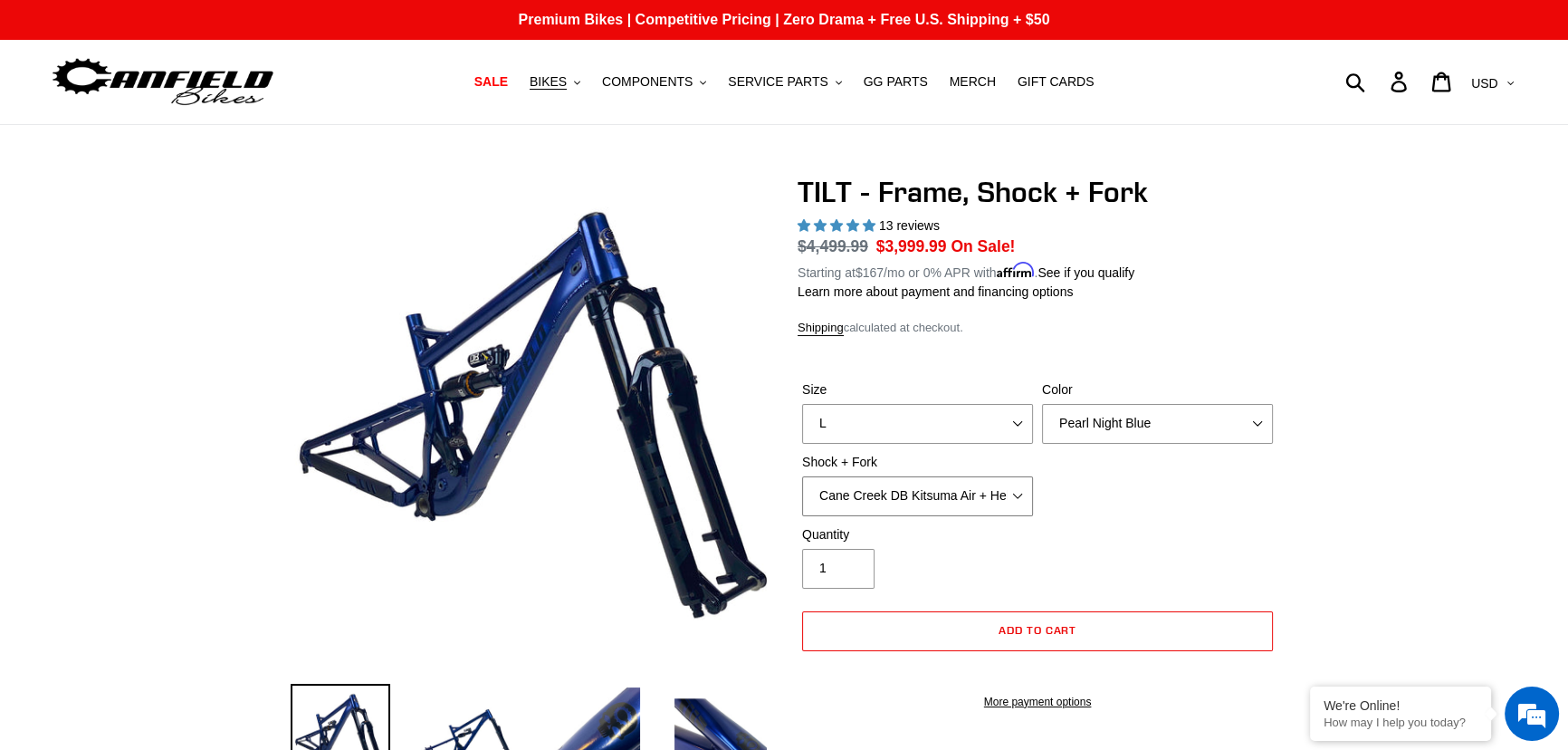 click on "Cane Creek DB Kitsuma Air + Helm MKII 140mm
Cane Creek DB Kitsuma Air + Fox 36 SL Factory Grip X 140mm
Fox Float X + Fox 36 Grip X Factory 150mm
EXT Storia V3-S + EXT Era V2.1" at bounding box center (917, 496) 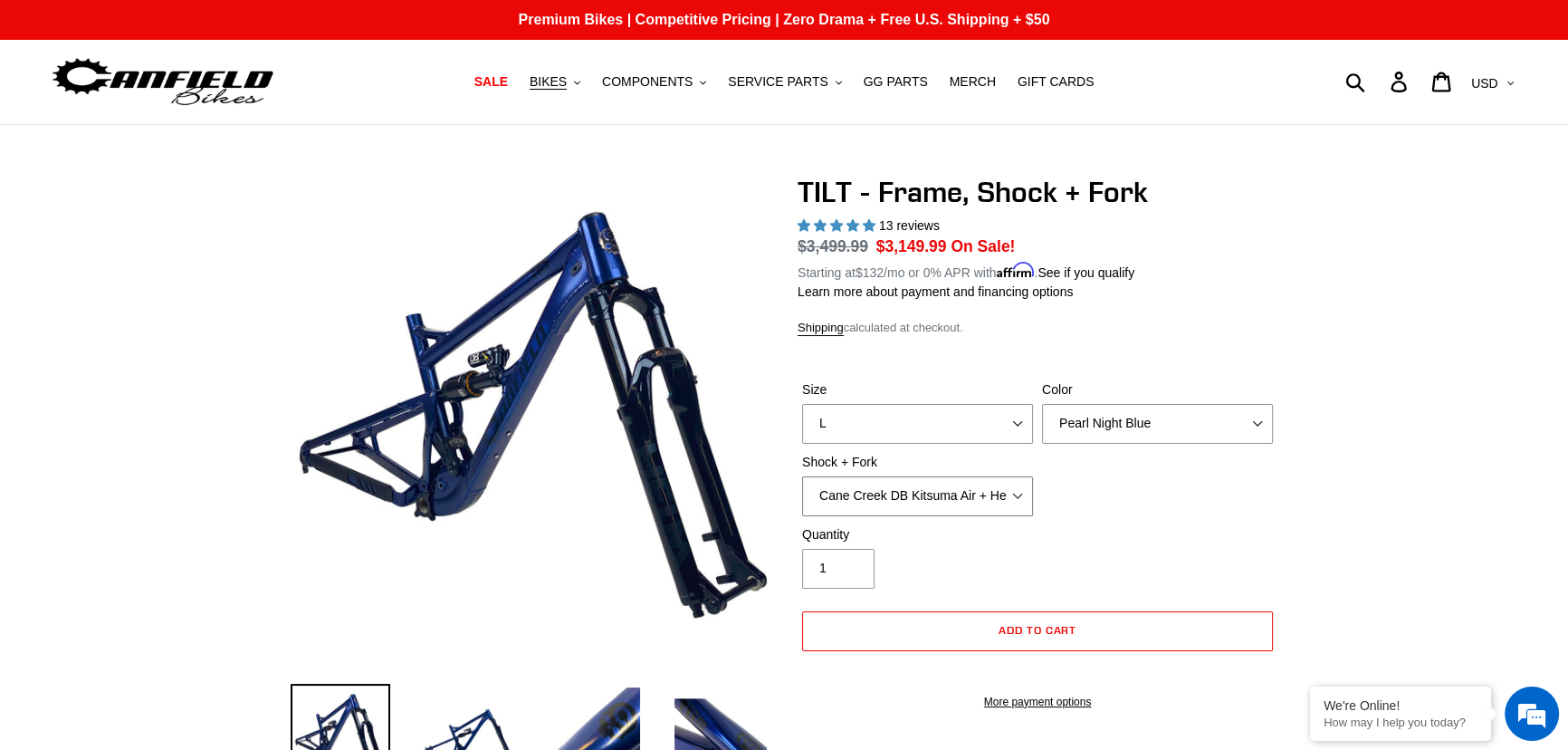 click on "Cane Creek DB Kitsuma Air + Helm MKII 140mm
Cane Creek DB Kitsuma Air + Fox 36 SL Factory Grip X 140mm
Fox Float X + Fox 36 Grip X Factory 150mm
EXT Storia V3-S + EXT Era V2.1" at bounding box center (917, 496) 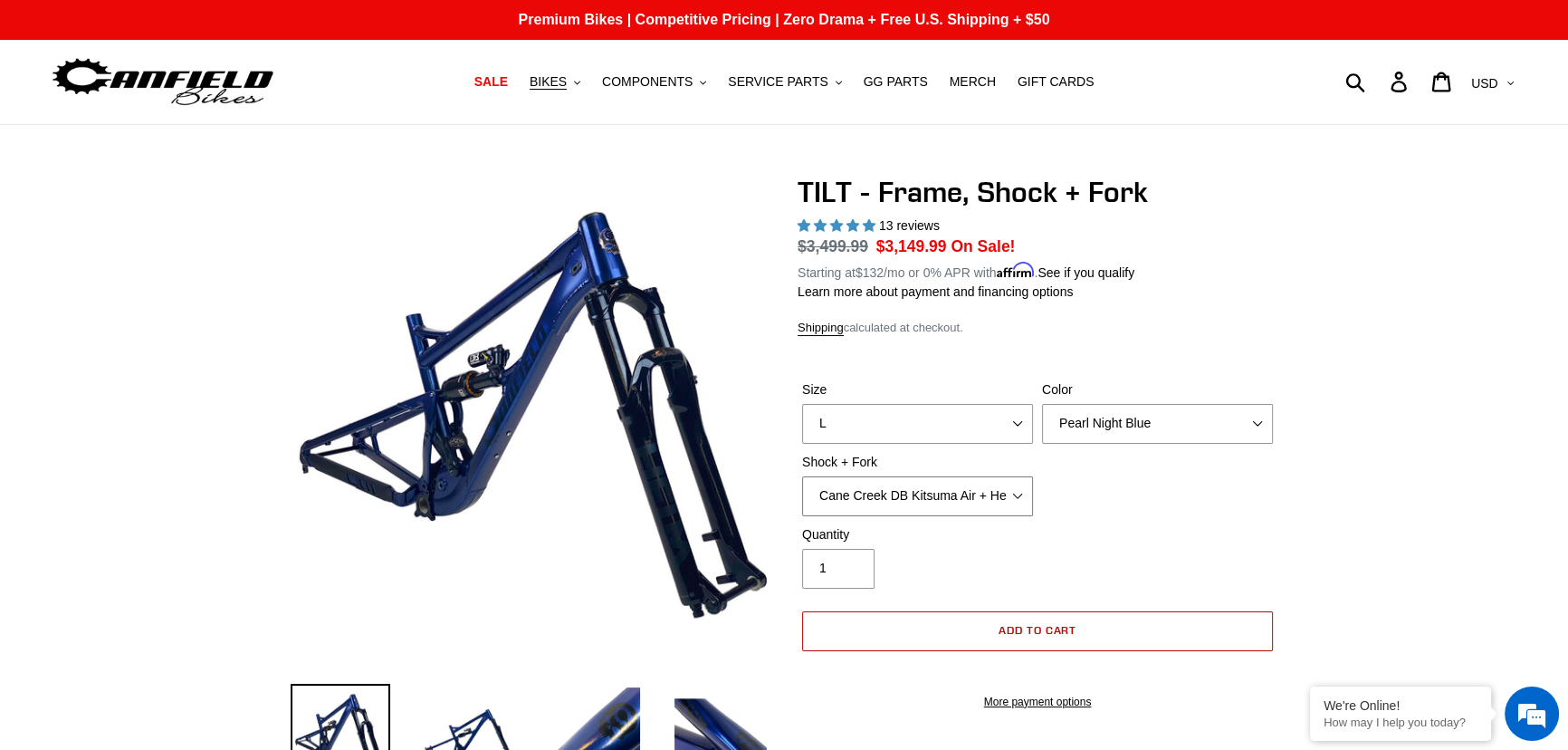 select on "EXT Storia V3-S + EXT Era V2.1" 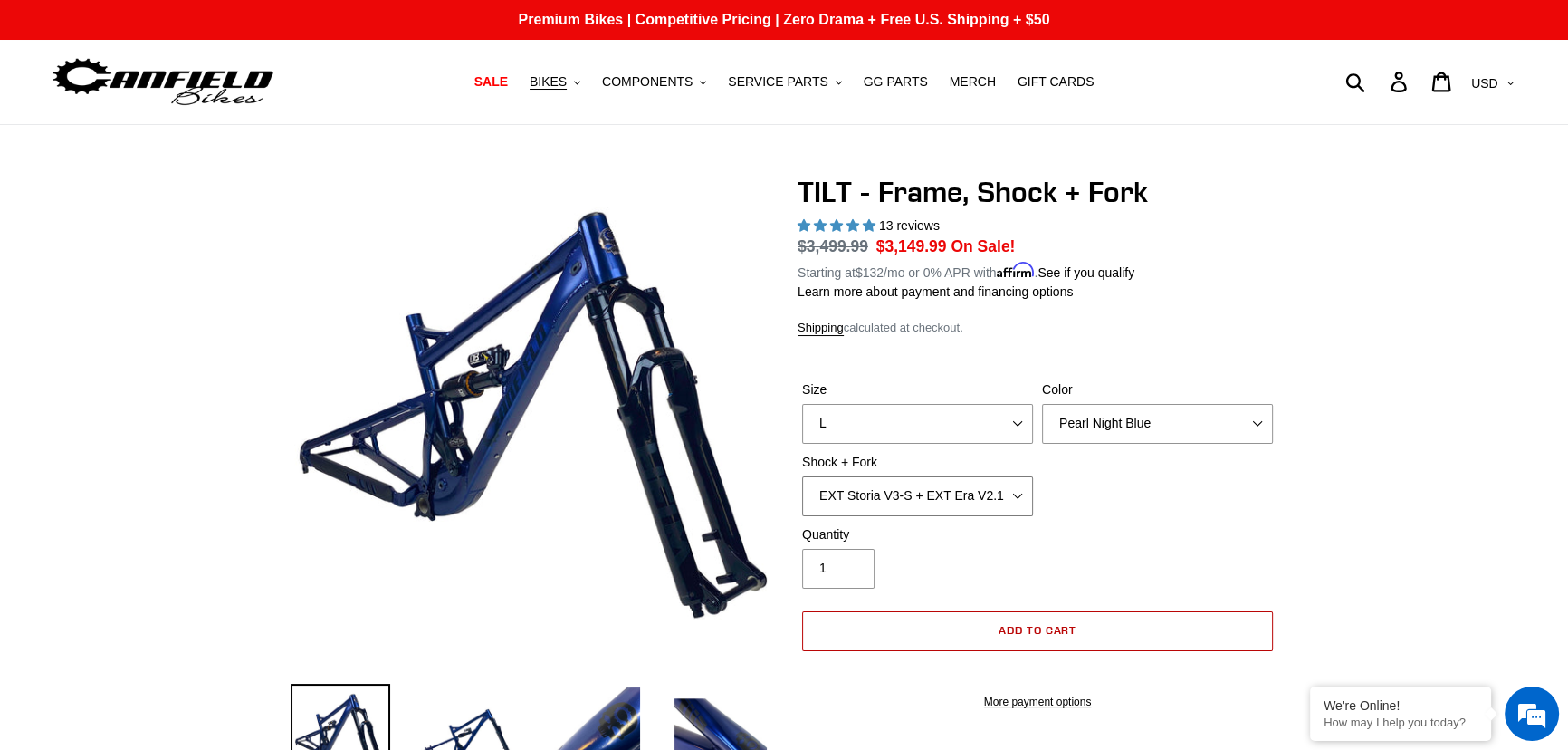 click on "Cane Creek DB Kitsuma Air + Helm MKII 140mm
Cane Creek DB Kitsuma Air + Fox 36 SL Factory Grip X 140mm
Fox Float X + Fox 36 Grip X Factory 150mm
EXT Storia V3-S + EXT Era V2.1" at bounding box center [917, 496] 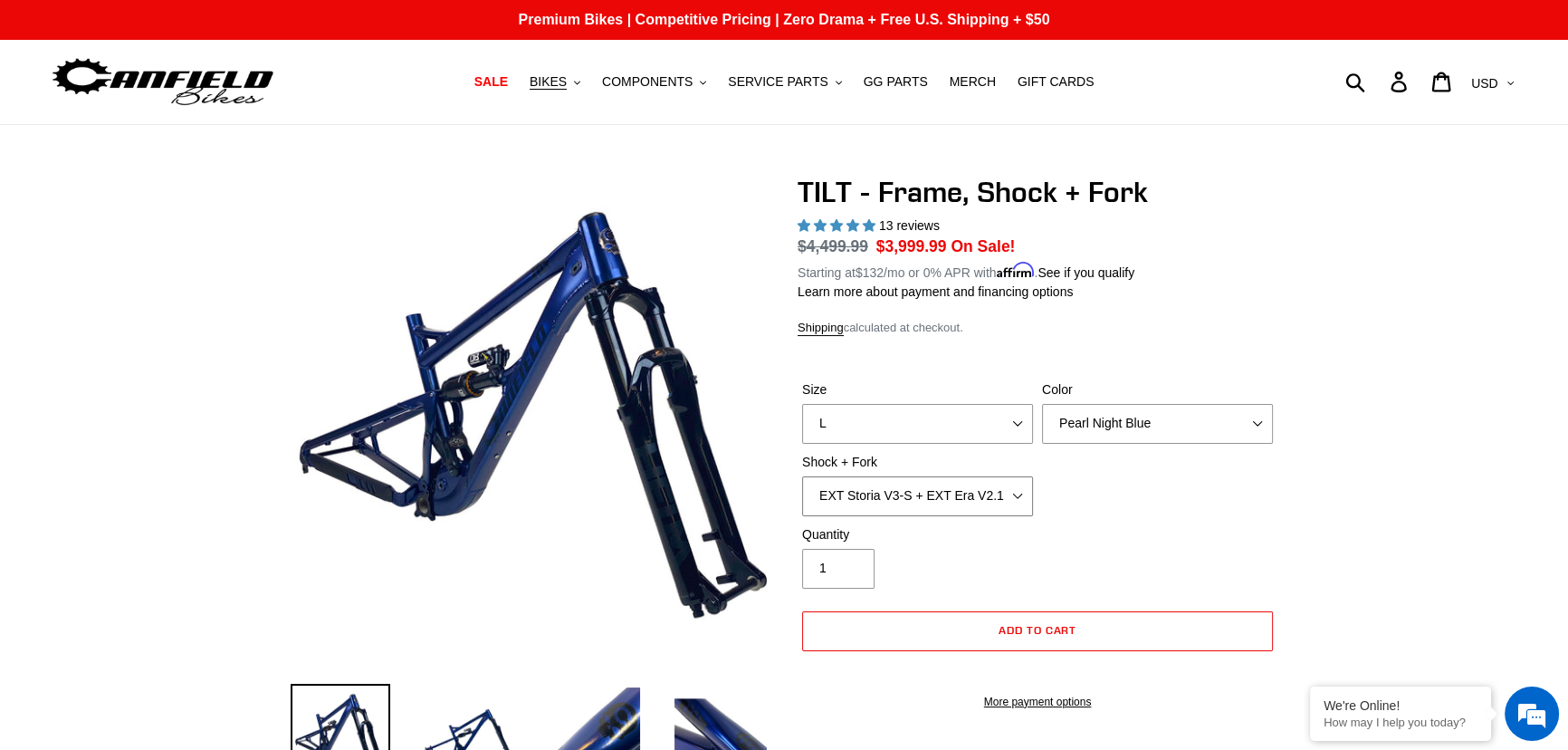 scroll, scrollTop: 0, scrollLeft: 0, axis: both 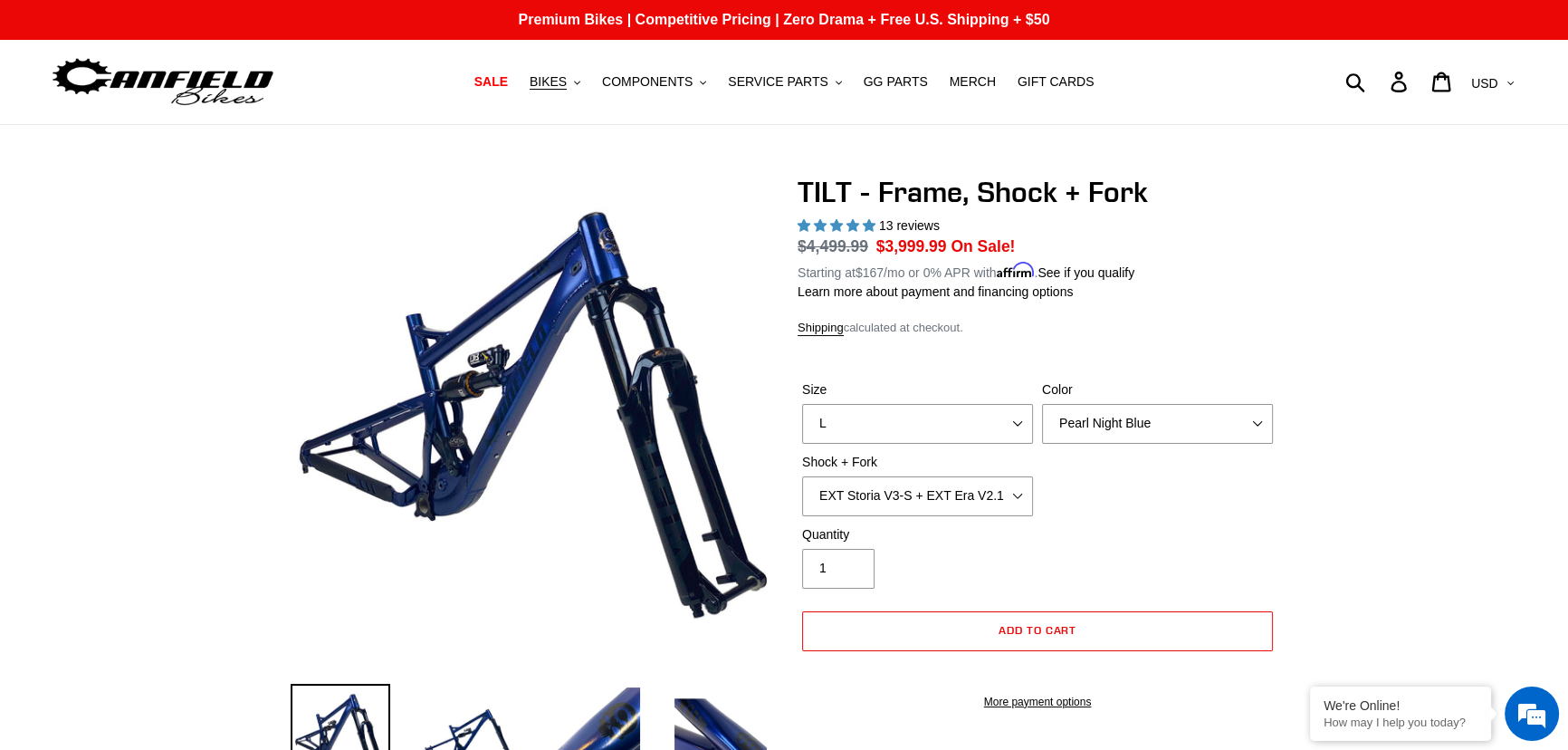 click on "Size
S
M
L
XL
Color
Pearl Night Blue
Shock + Fork
Cane Creek DB Kitsuma Air + Helm MKII 140mm
Cane Creek DB Kitsuma Air + Fox 36 SL Factory Grip X 140mm" at bounding box center [1037, 453] 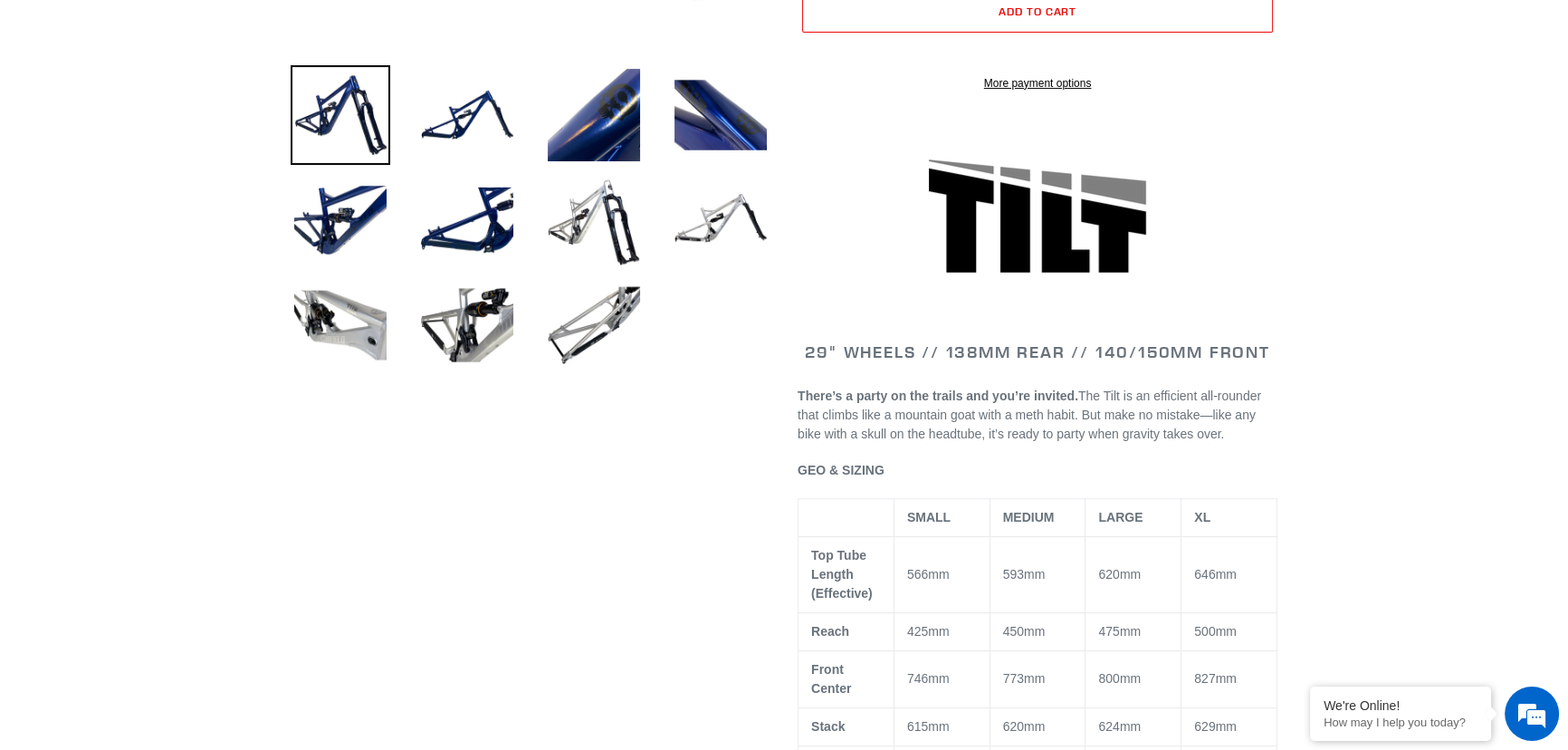 scroll, scrollTop: 659, scrollLeft: 0, axis: vertical 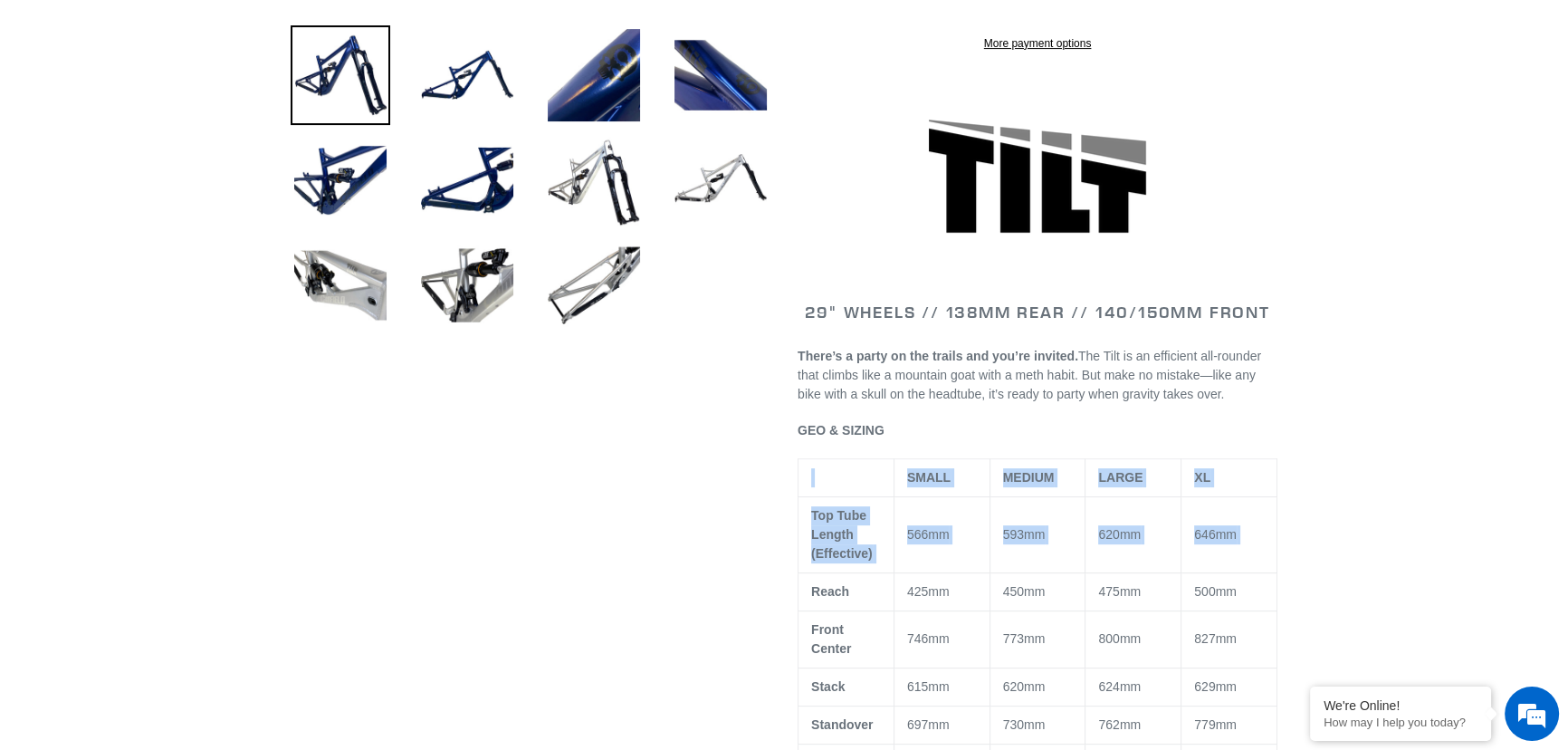 drag, startPoint x: 808, startPoint y: 620, endPoint x: 1313, endPoint y: 605, distance: 505.22272 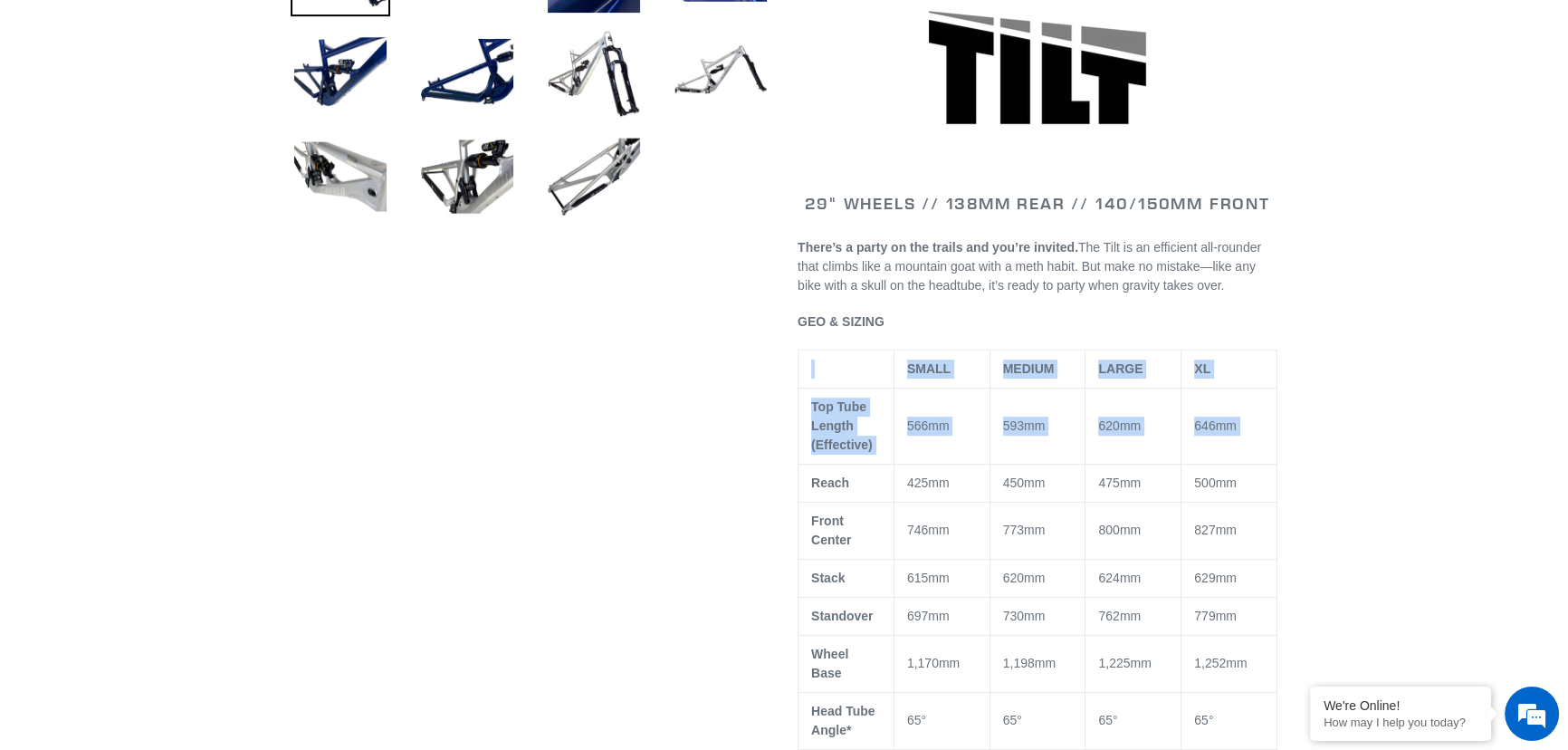scroll, scrollTop: 823, scrollLeft: 0, axis: vertical 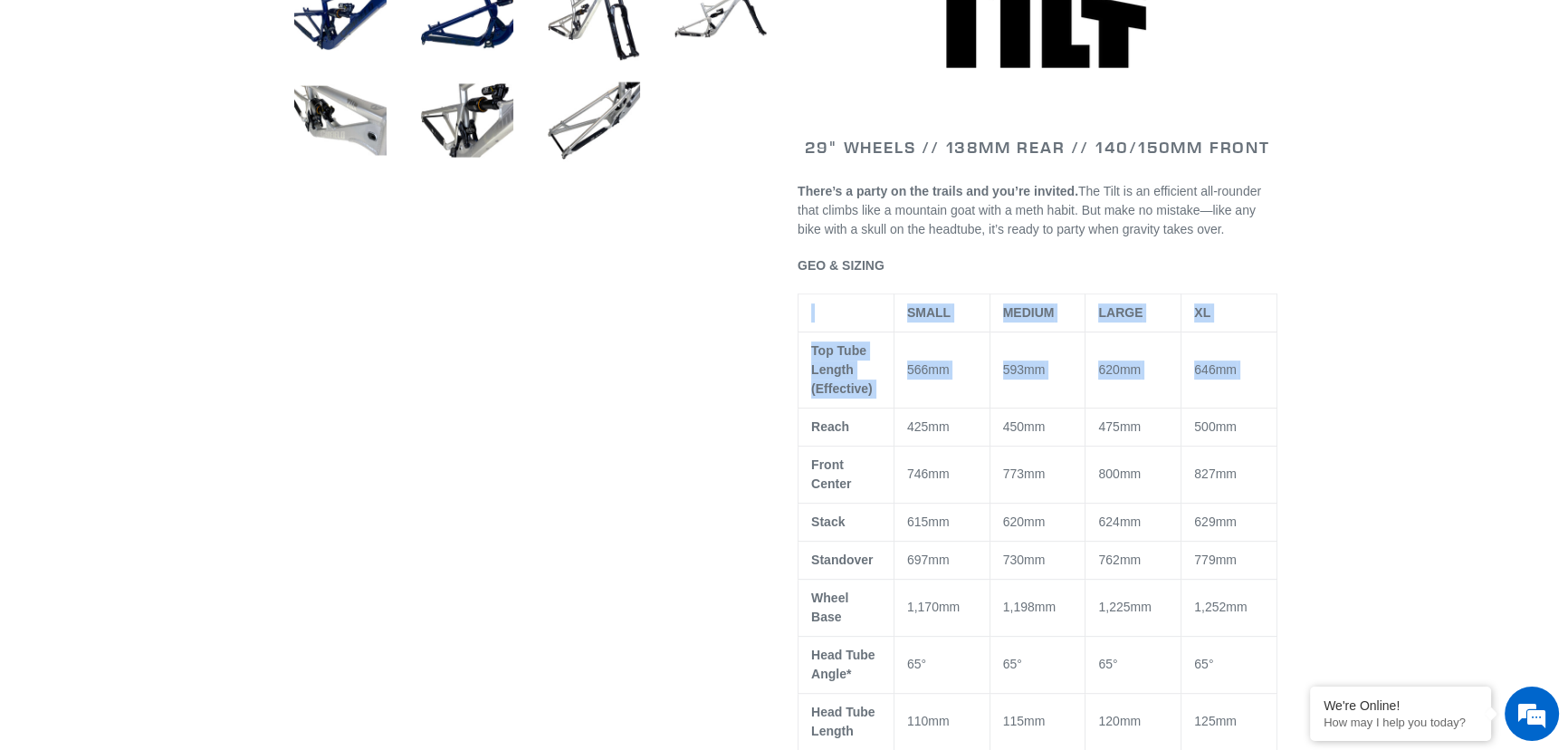 click at bounding box center [784, 737] 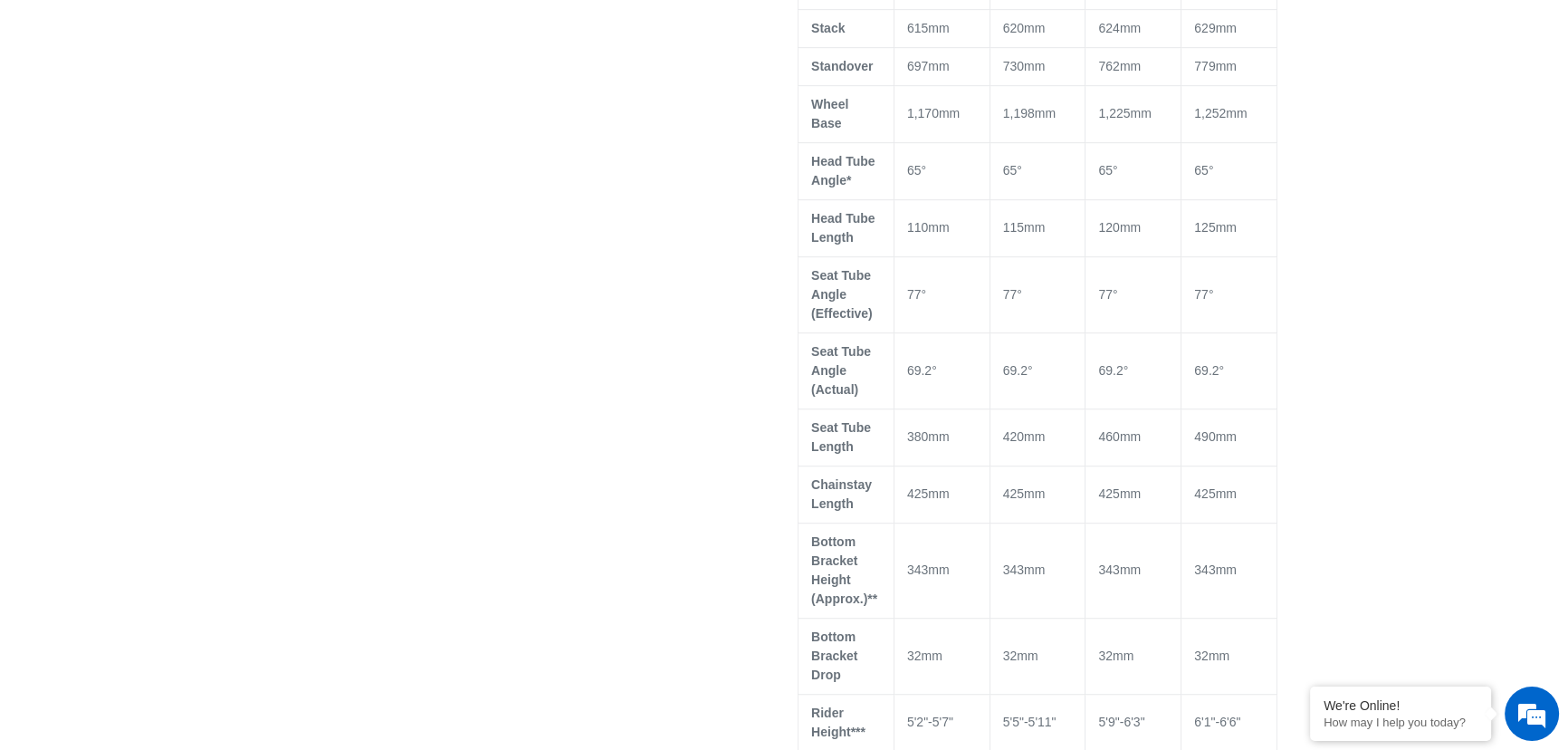scroll, scrollTop: 1482, scrollLeft: 0, axis: vertical 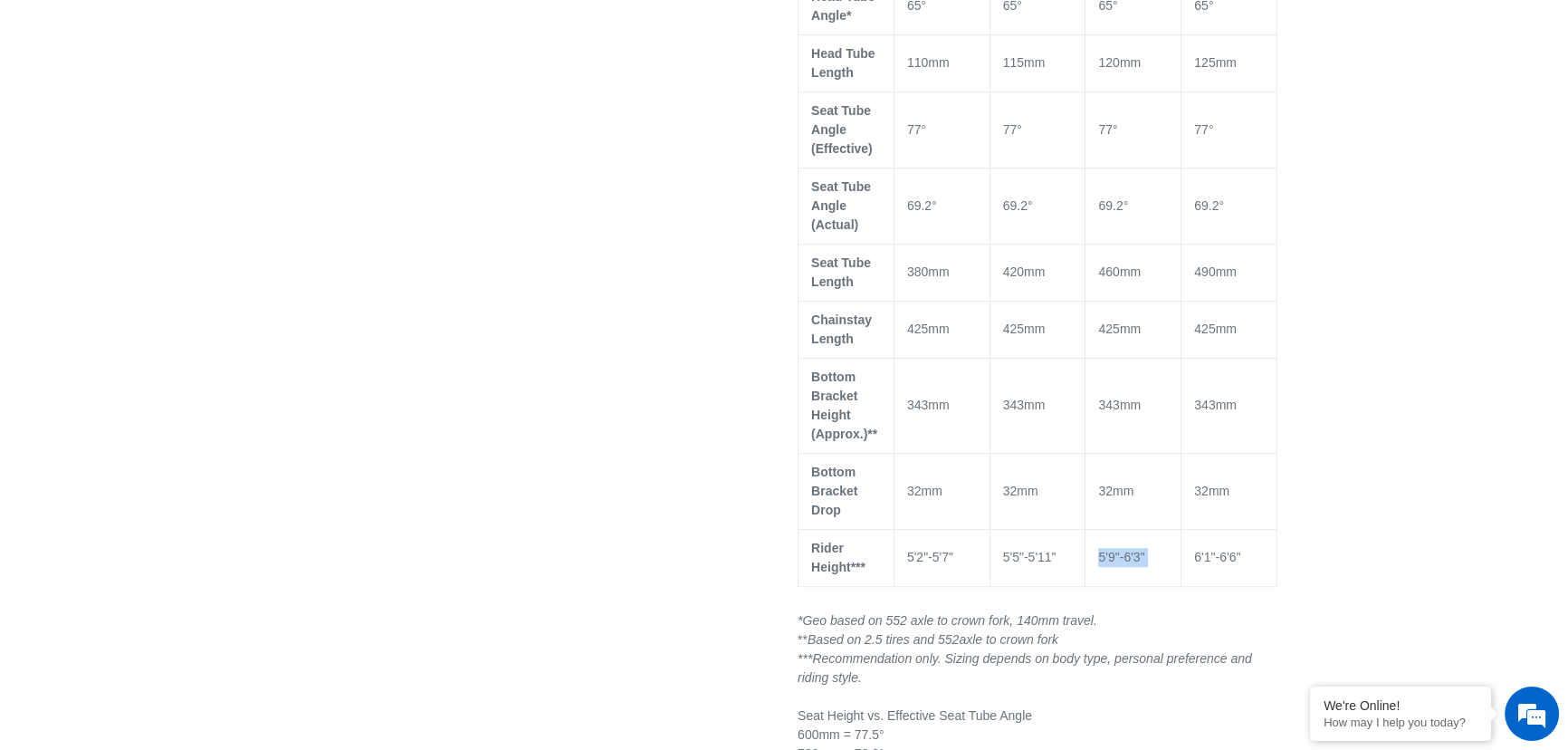 drag, startPoint x: 1100, startPoint y: 549, endPoint x: 1195, endPoint y: 564, distance: 96.17692 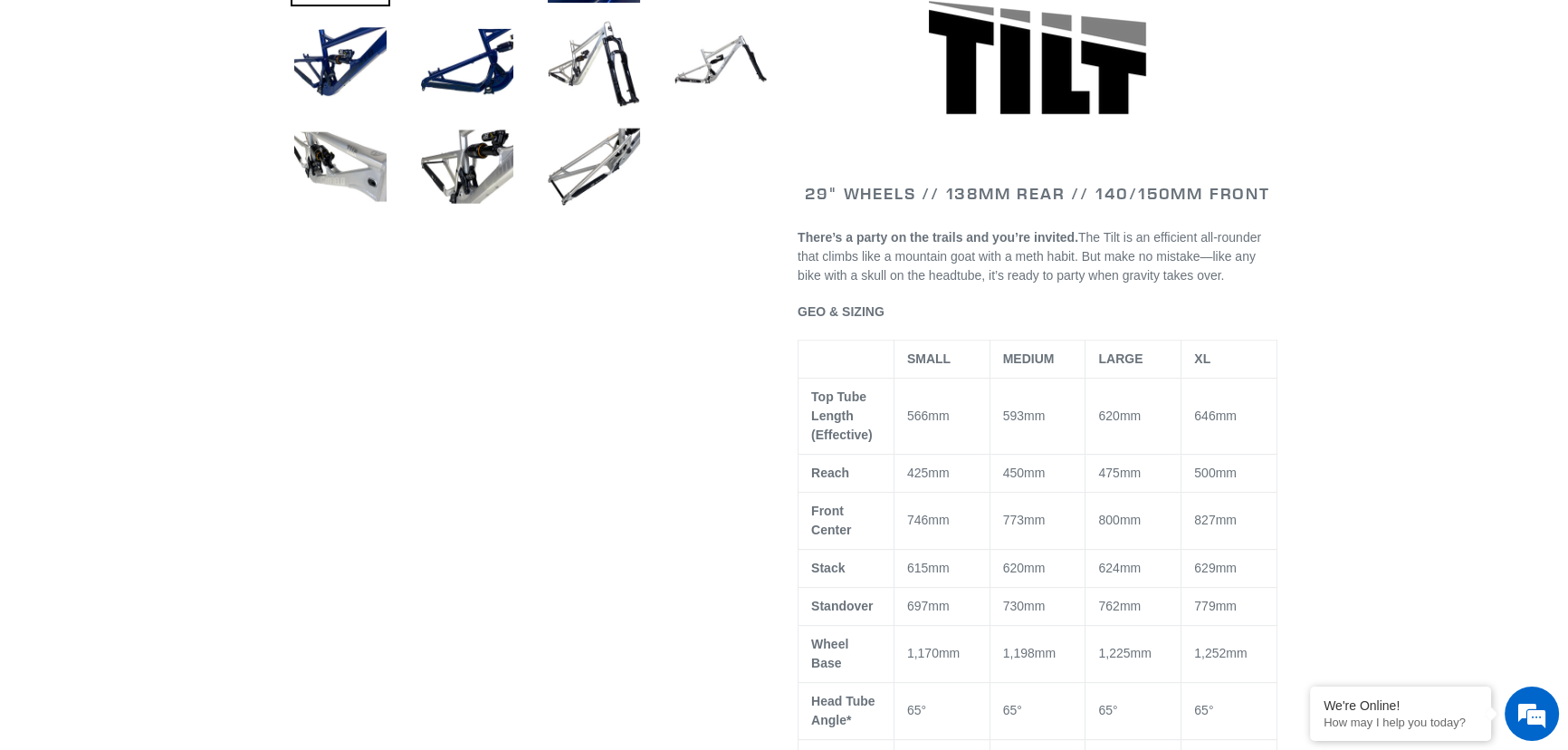 scroll, scrollTop: 494, scrollLeft: 0, axis: vertical 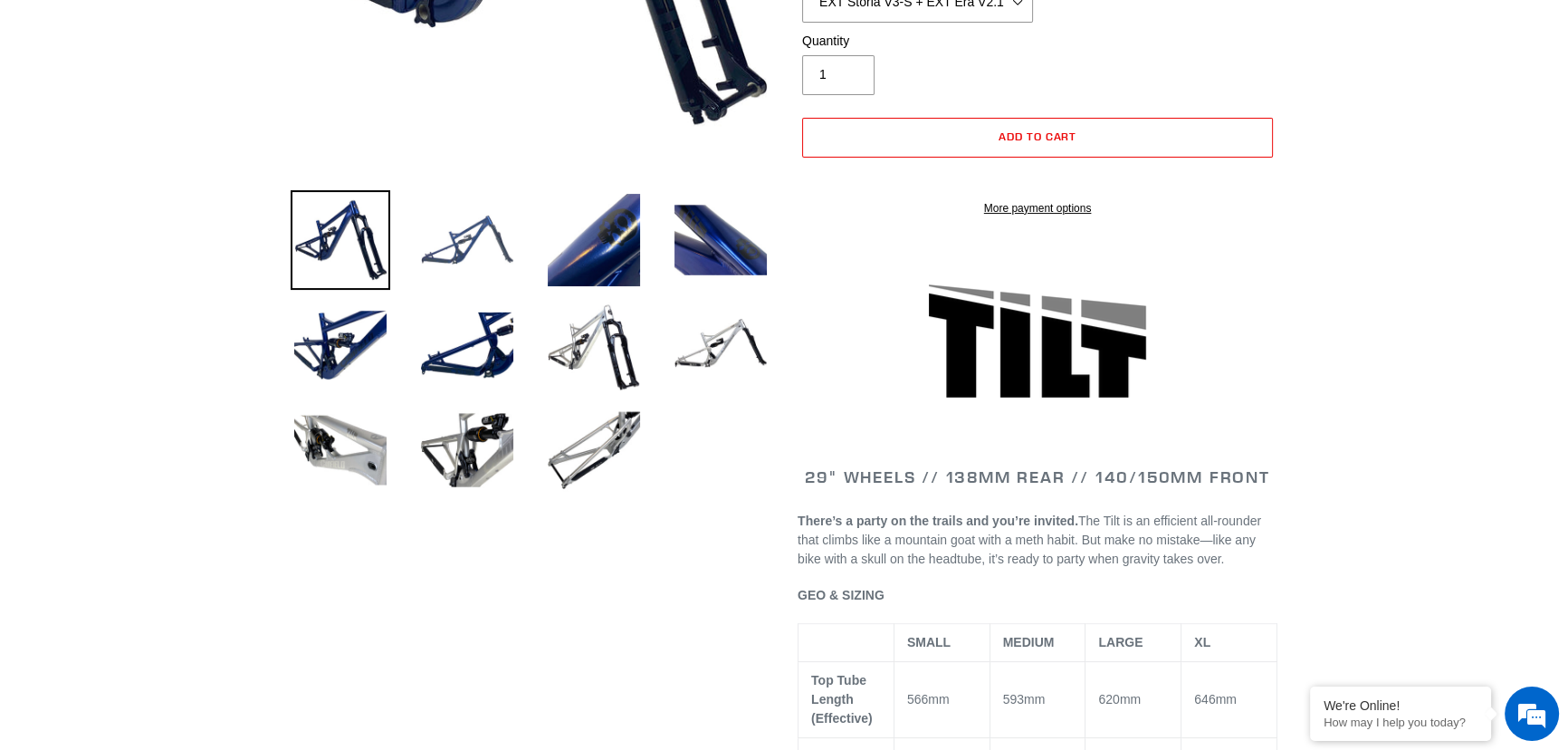 click at bounding box center [467, 240] 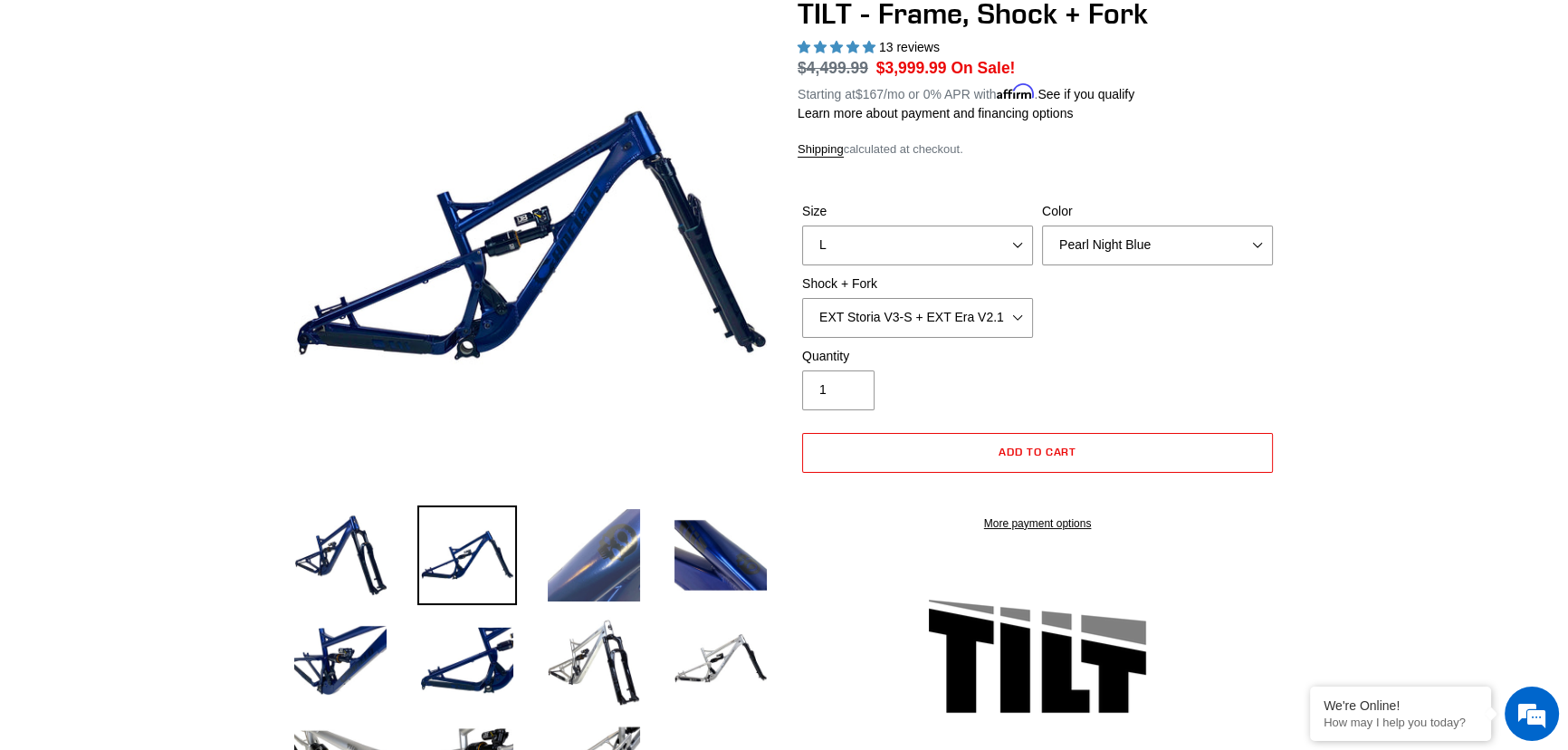 scroll, scrollTop: 0, scrollLeft: 0, axis: both 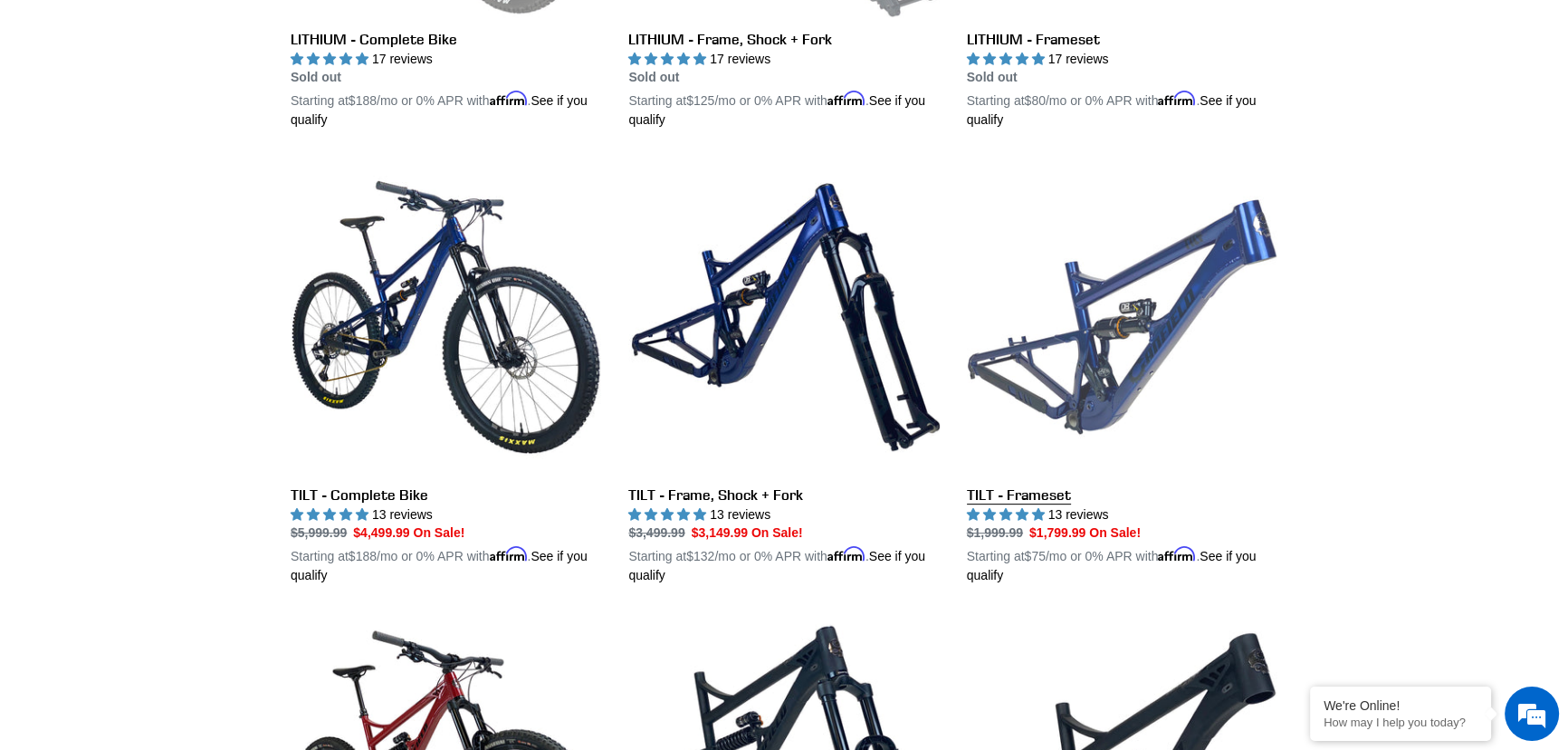 click on "TILT - Frameset" at bounding box center (1122, 373) 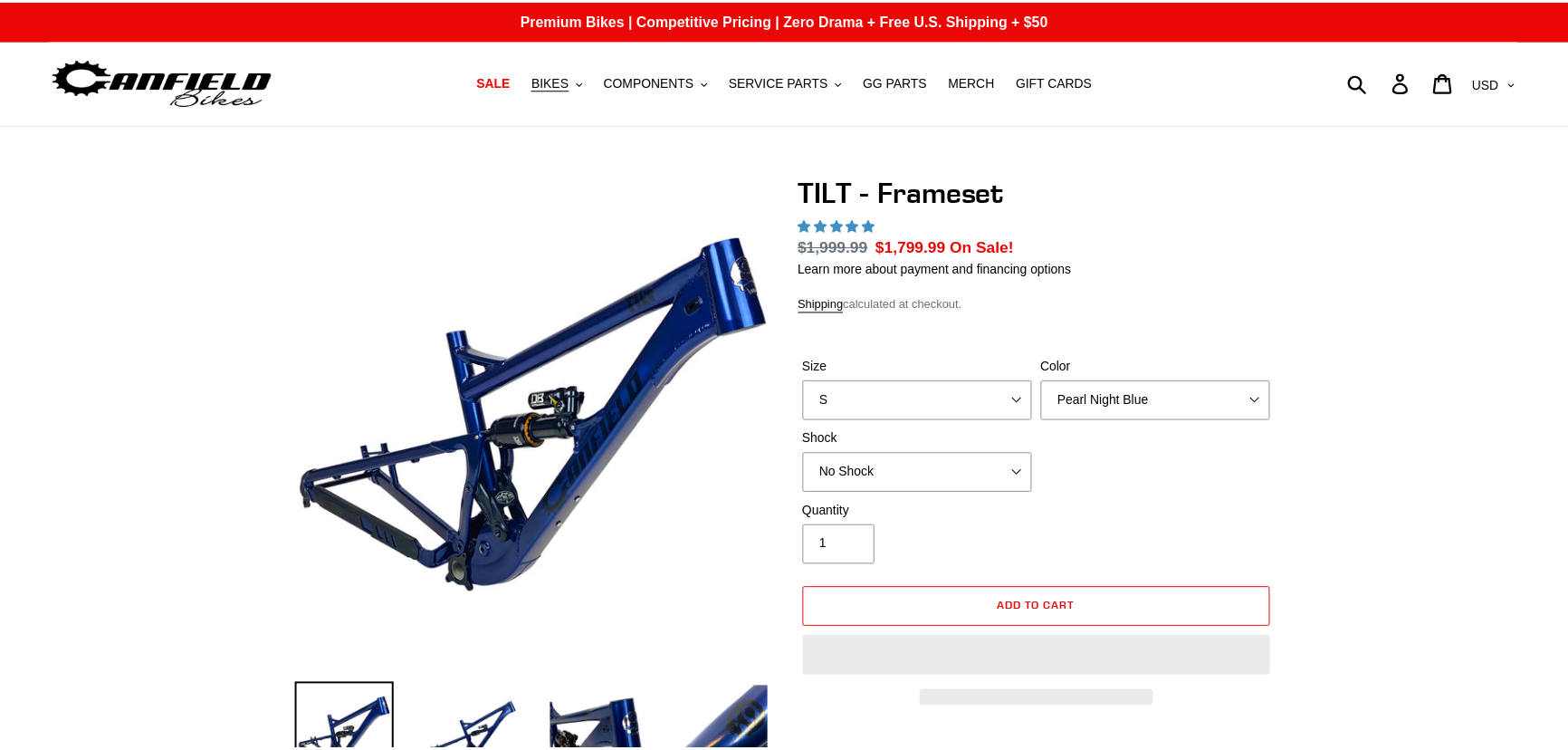scroll, scrollTop: 0, scrollLeft: 0, axis: both 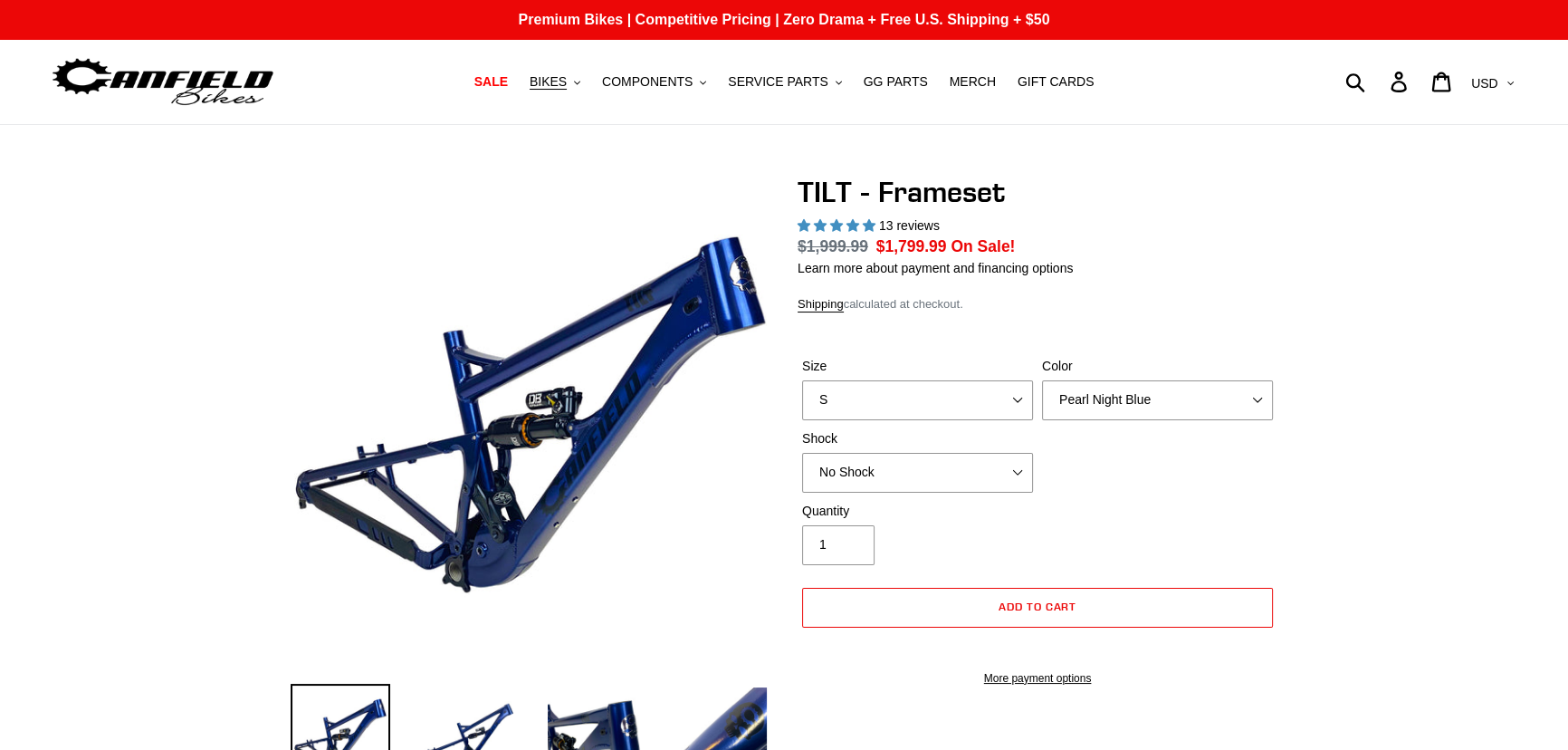 select on "highest-rating" 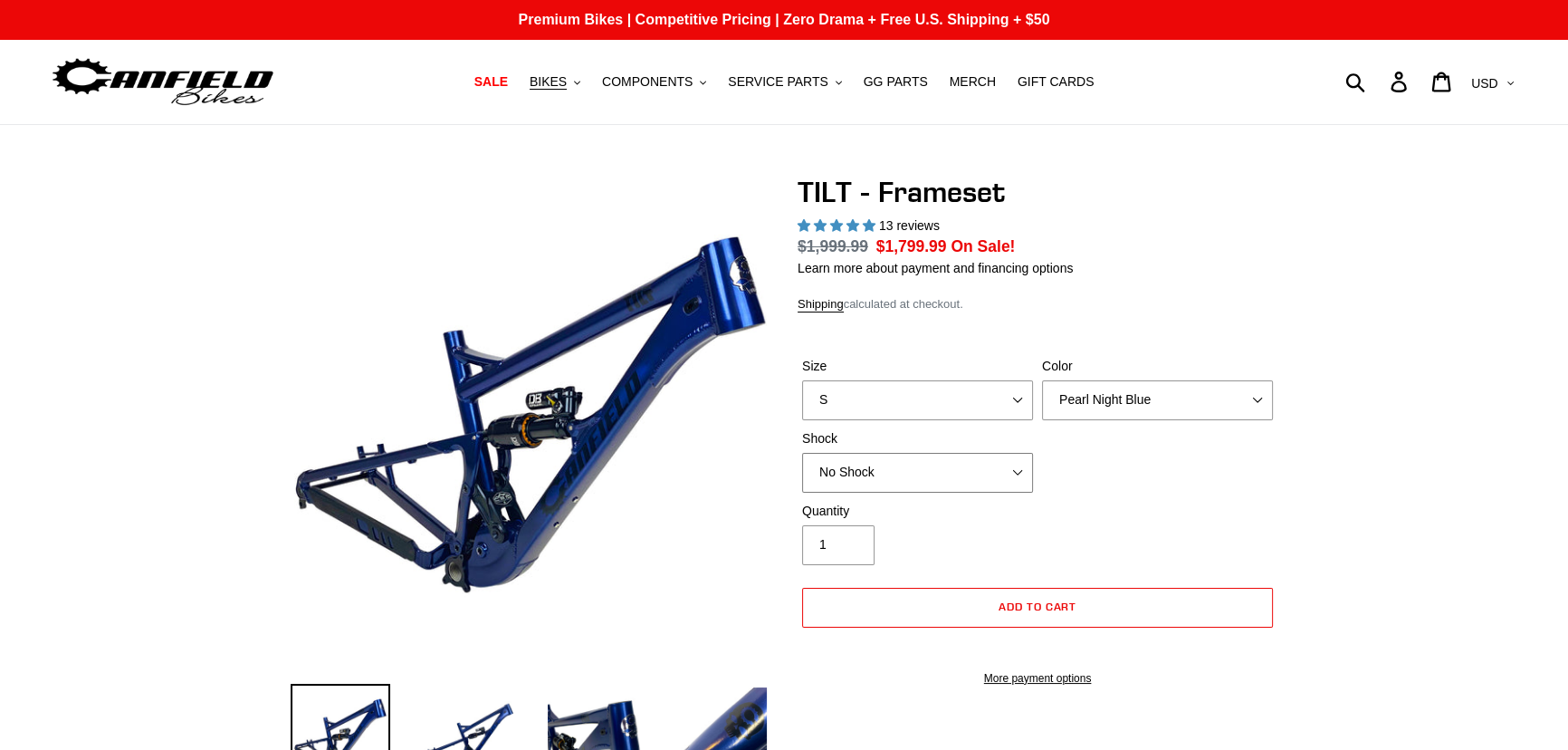 click on "No Shock
Cane Creek DB Kitsuma Air
RockShox Deluxe Ultimate
Fox FLOAT X
EXT Storia Lok V3" at bounding box center (917, 473) 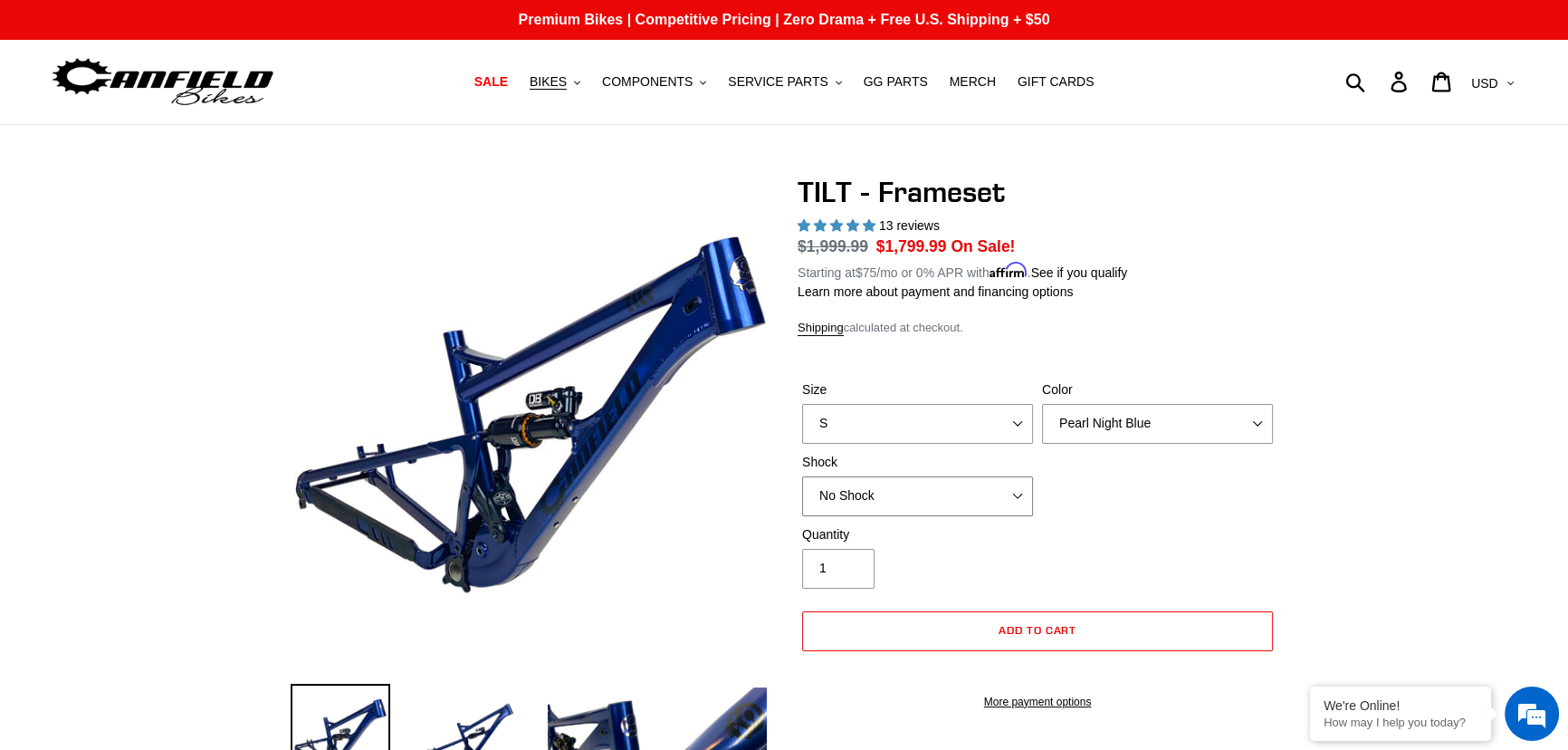 scroll, scrollTop: 0, scrollLeft: 0, axis: both 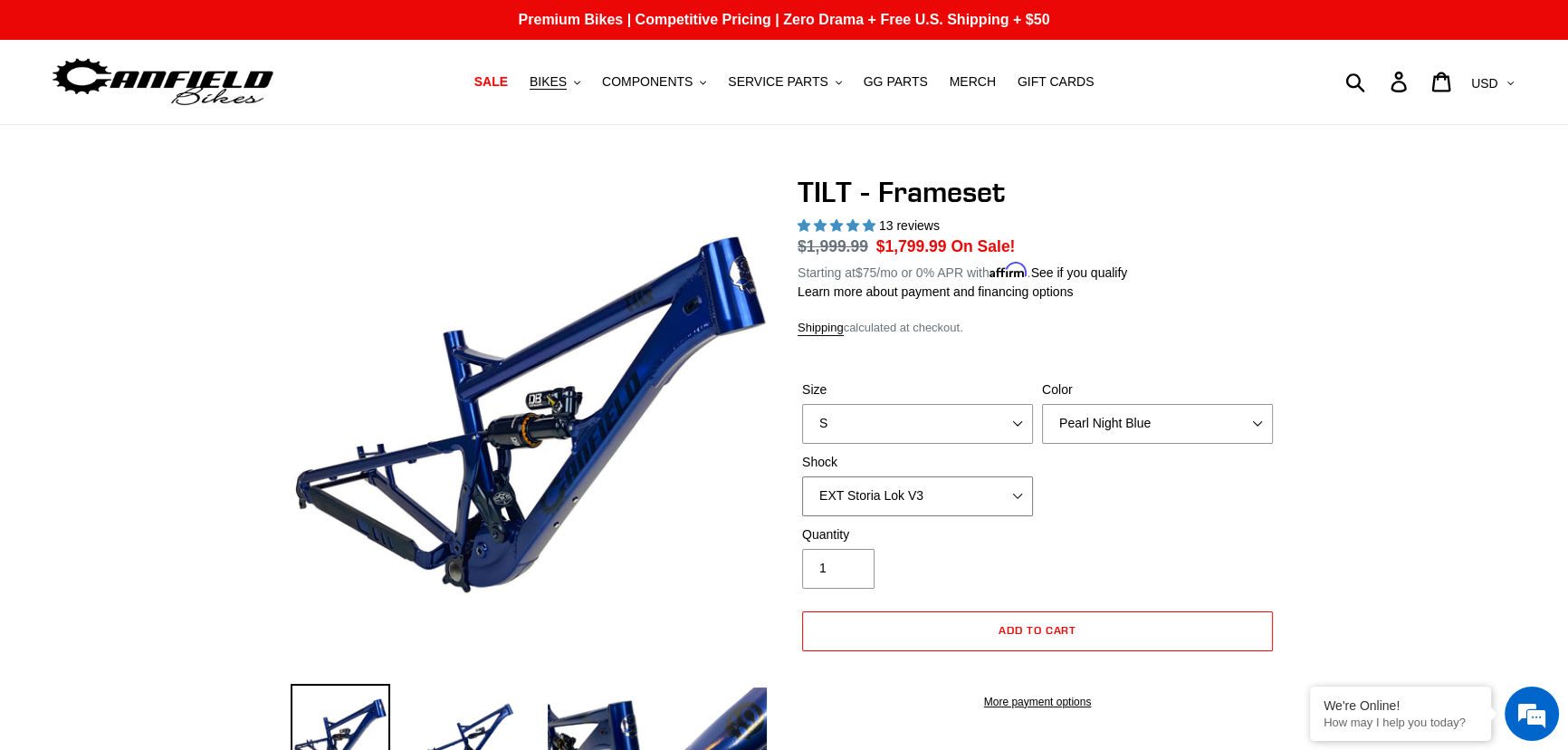 click on "No Shock
Cane Creek DB Kitsuma Air
RockShox Deluxe Ultimate
Fox FLOAT X
EXT Storia Lok V3" at bounding box center [917, 496] 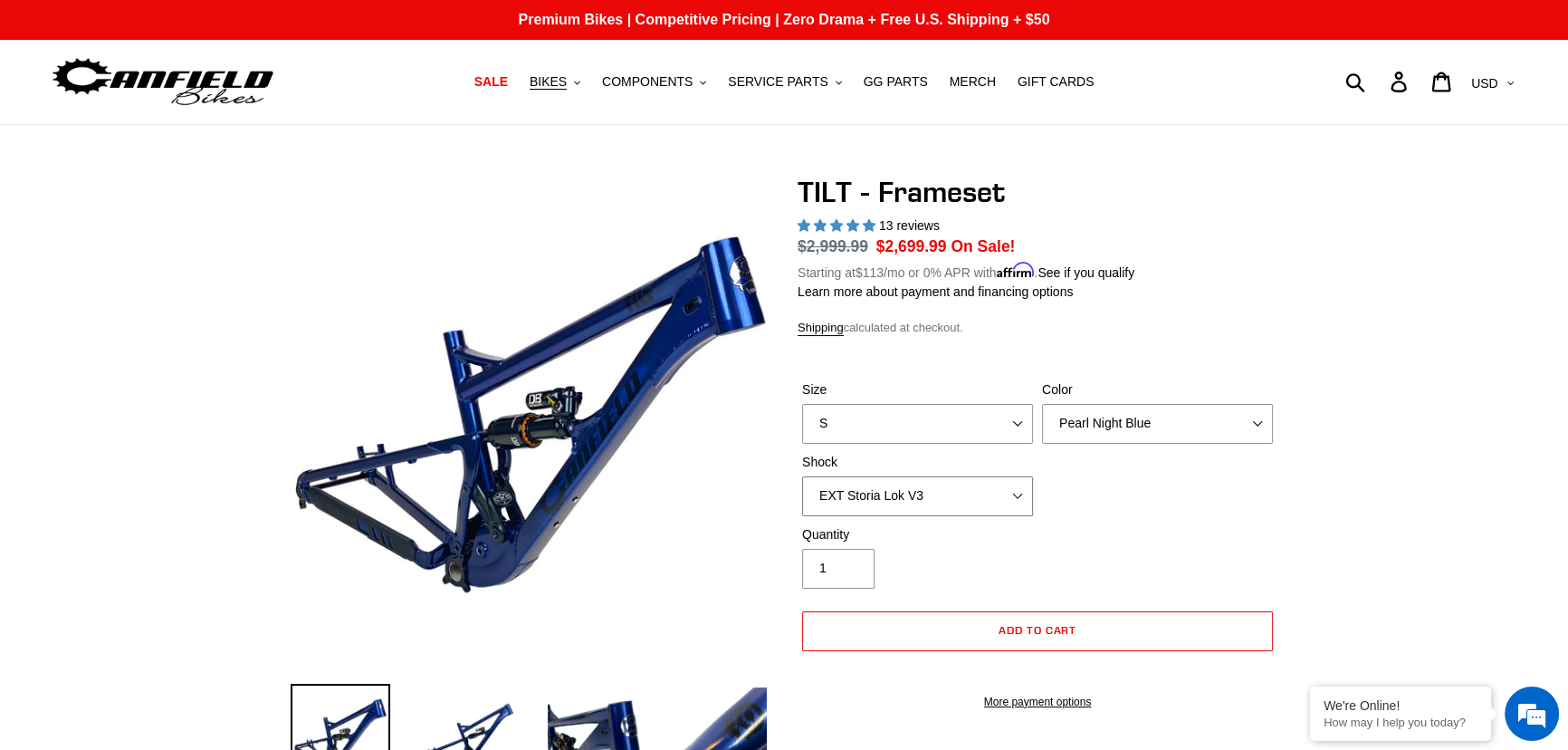 scroll, scrollTop: 0, scrollLeft: 0, axis: both 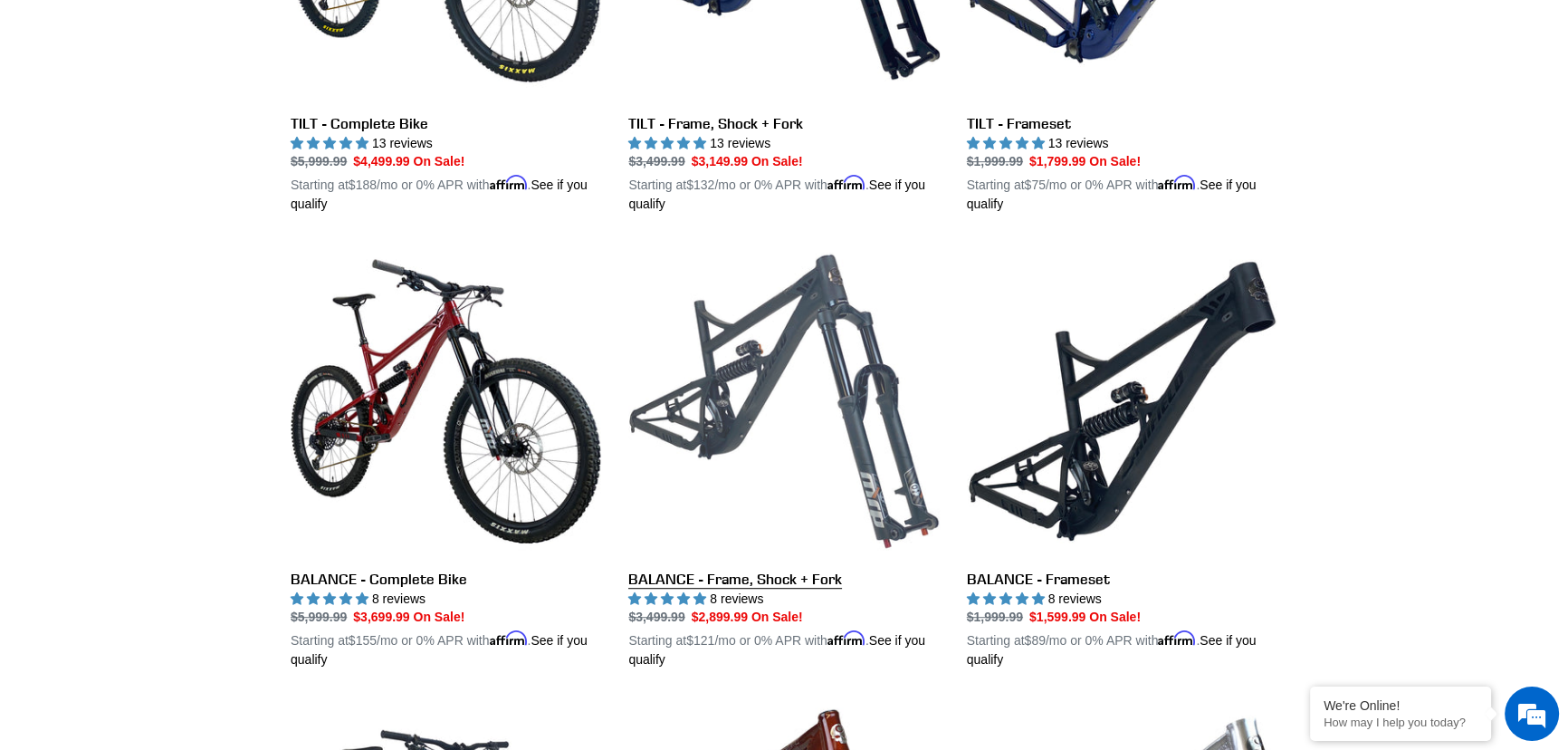 click on "BALANCE - Frame, Shock + Fork" at bounding box center [783, 457] 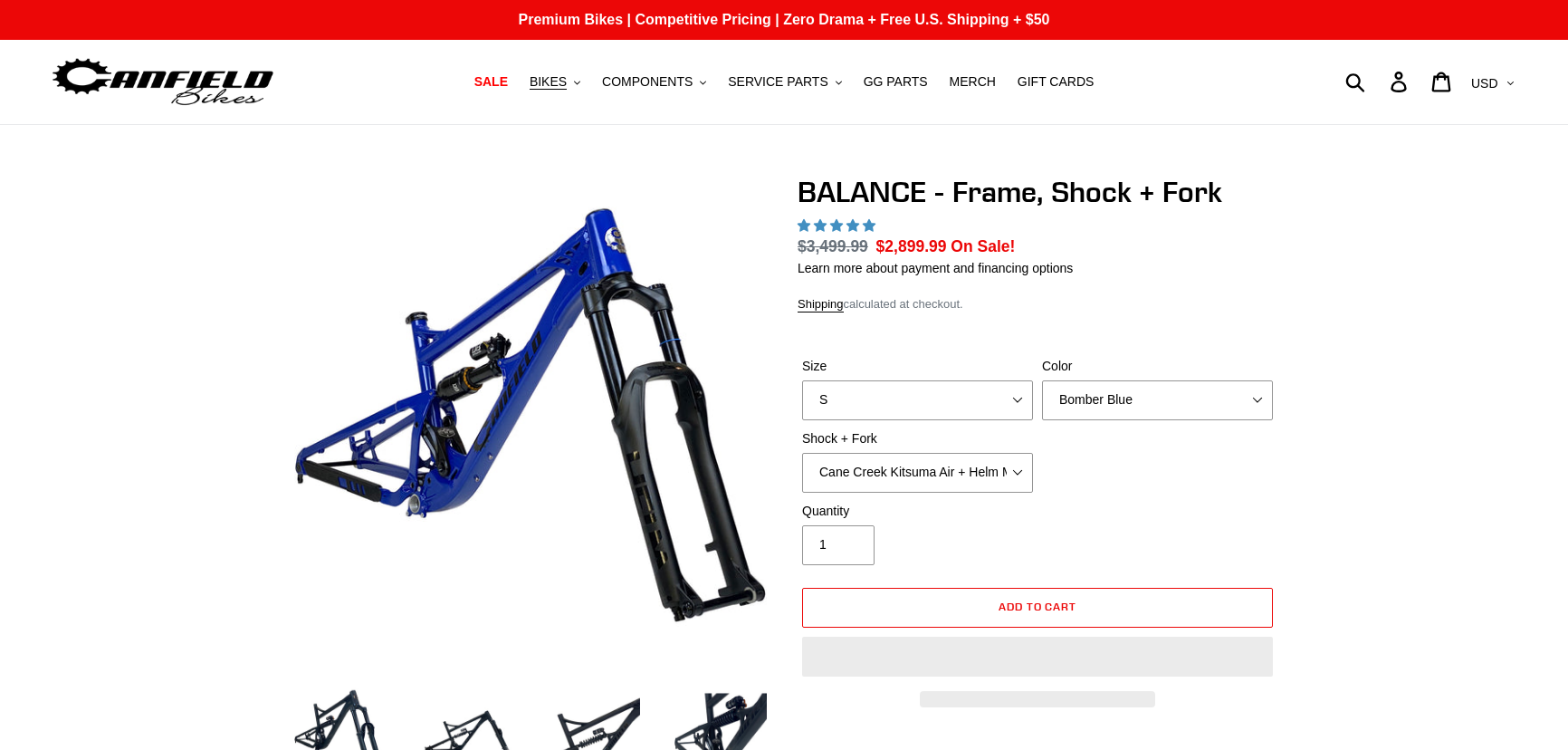 scroll, scrollTop: 0, scrollLeft: 0, axis: both 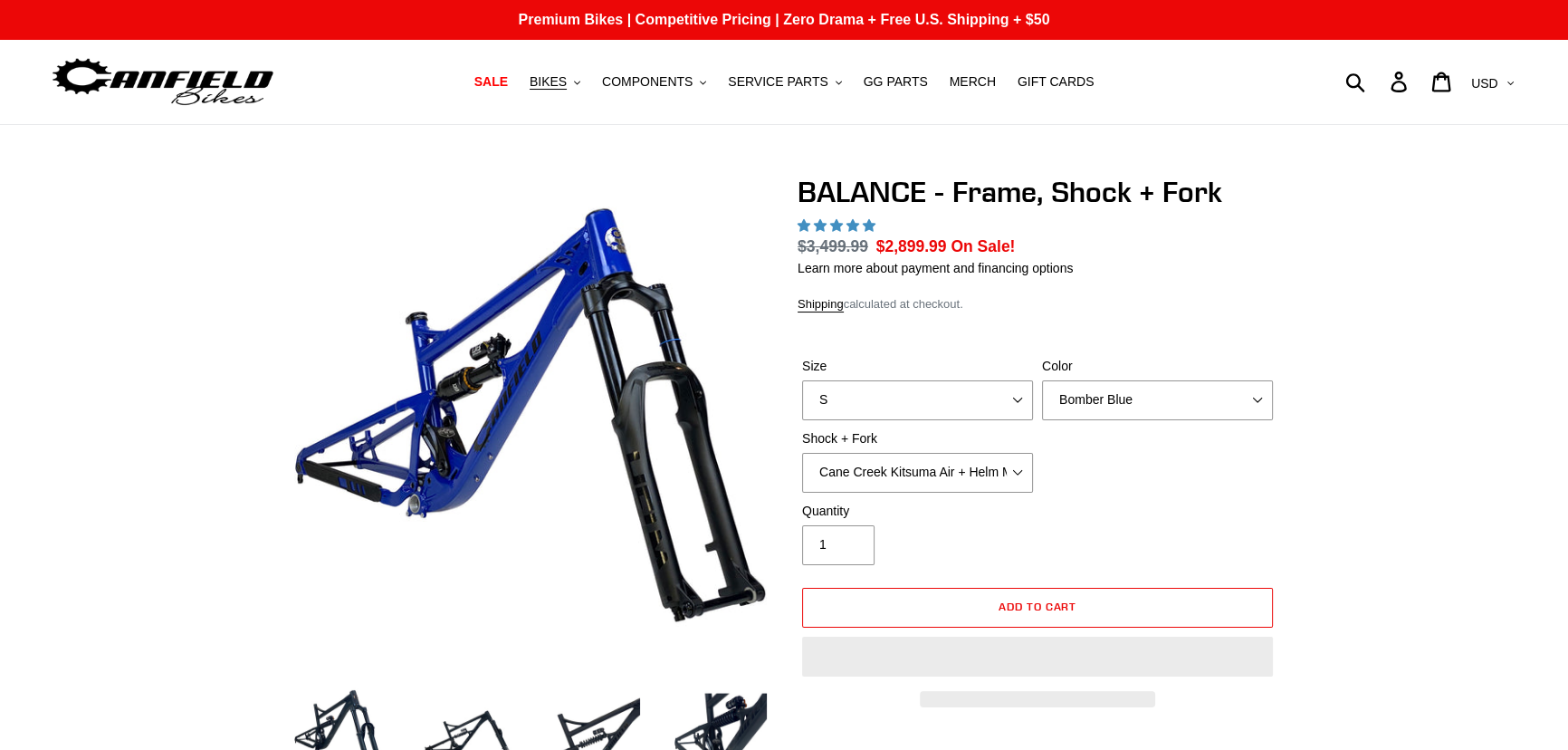 select on "highest-rating" 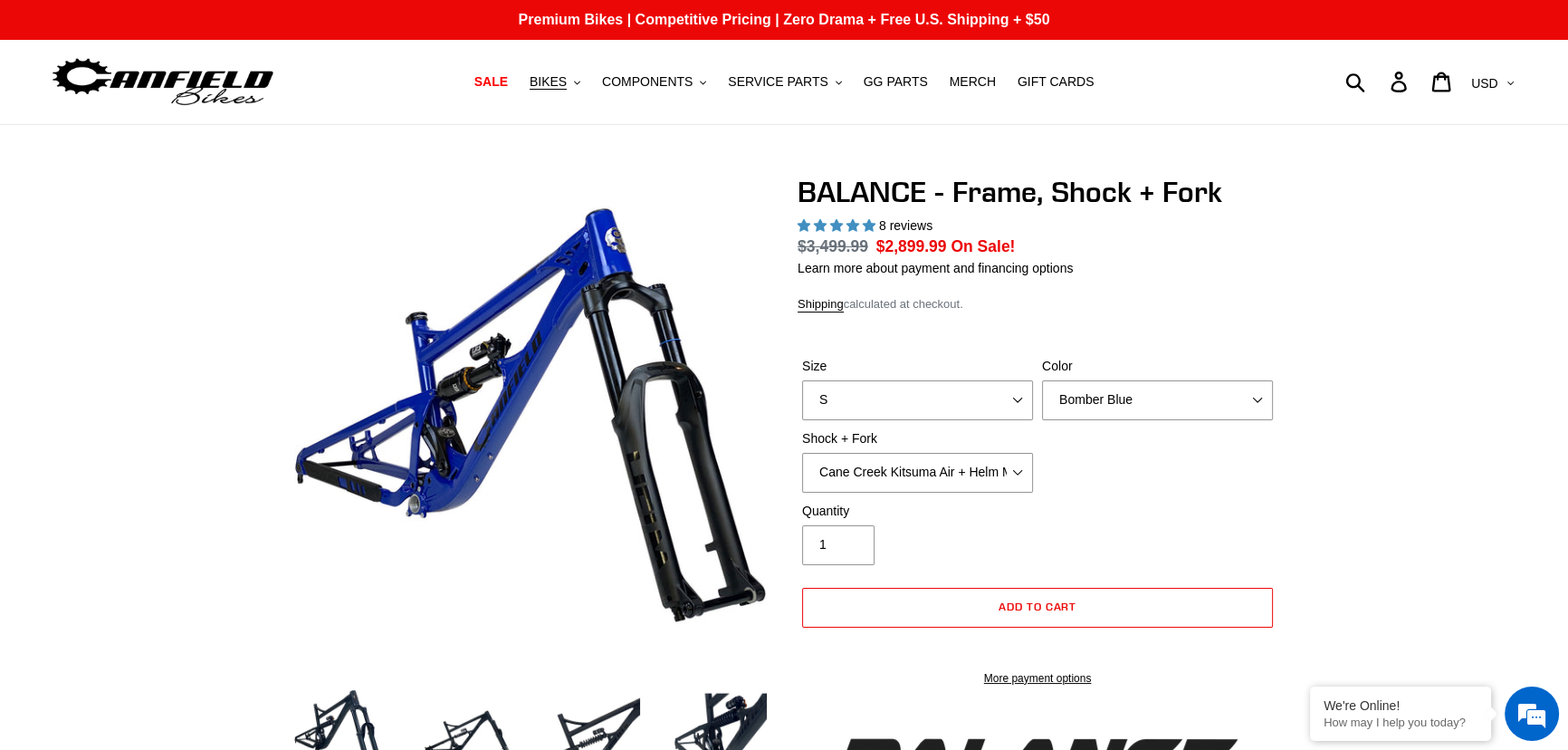 scroll, scrollTop: 0, scrollLeft: 0, axis: both 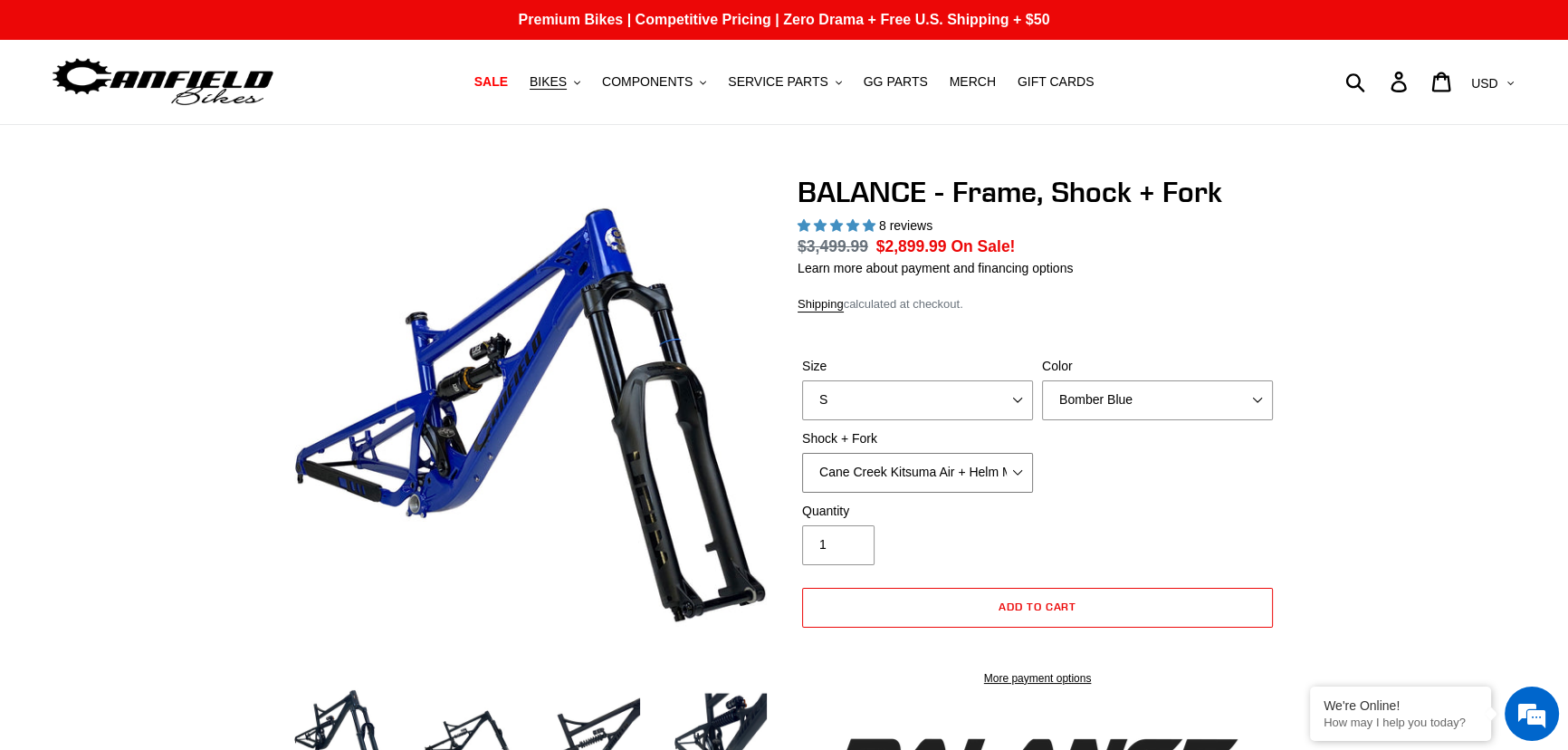 click on "Shock + Fork
Cane Creek Kitsuma Air + Helm MKII 27.5 170mm
Fox Float X2 or DHX2 + Fox Float GripX2 Kashima 170mm (29 or 27.5)
RockShox Vivid ULT + RockShox Lyrik Ultimate 170mm 27.5 (red)
EXT Storia V3-S + Era V2.1 160mm 29 (mullet)" at bounding box center (917, 461) 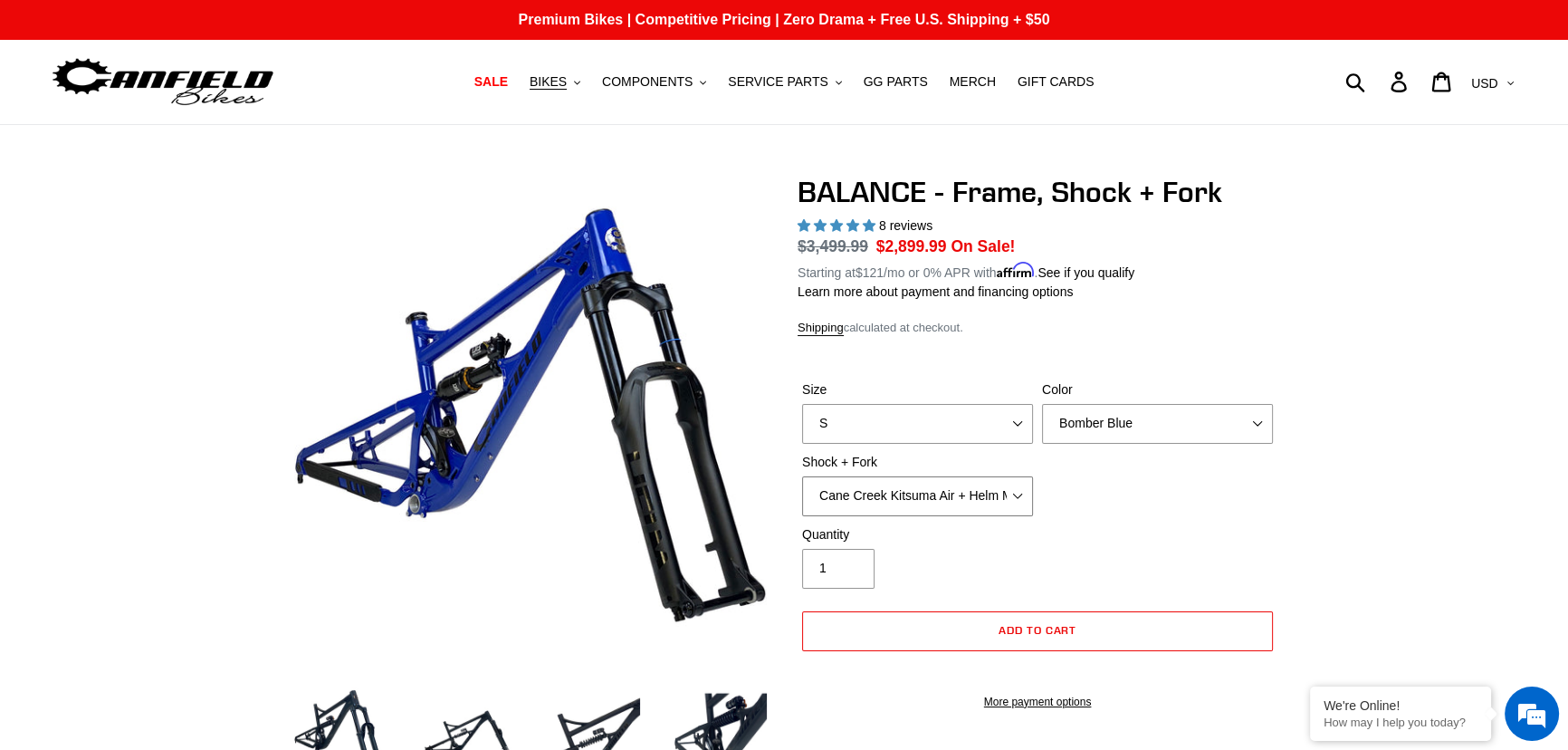 select on "EXT Storia V3-S + Era V2.1 160mm 29 (mullet)" 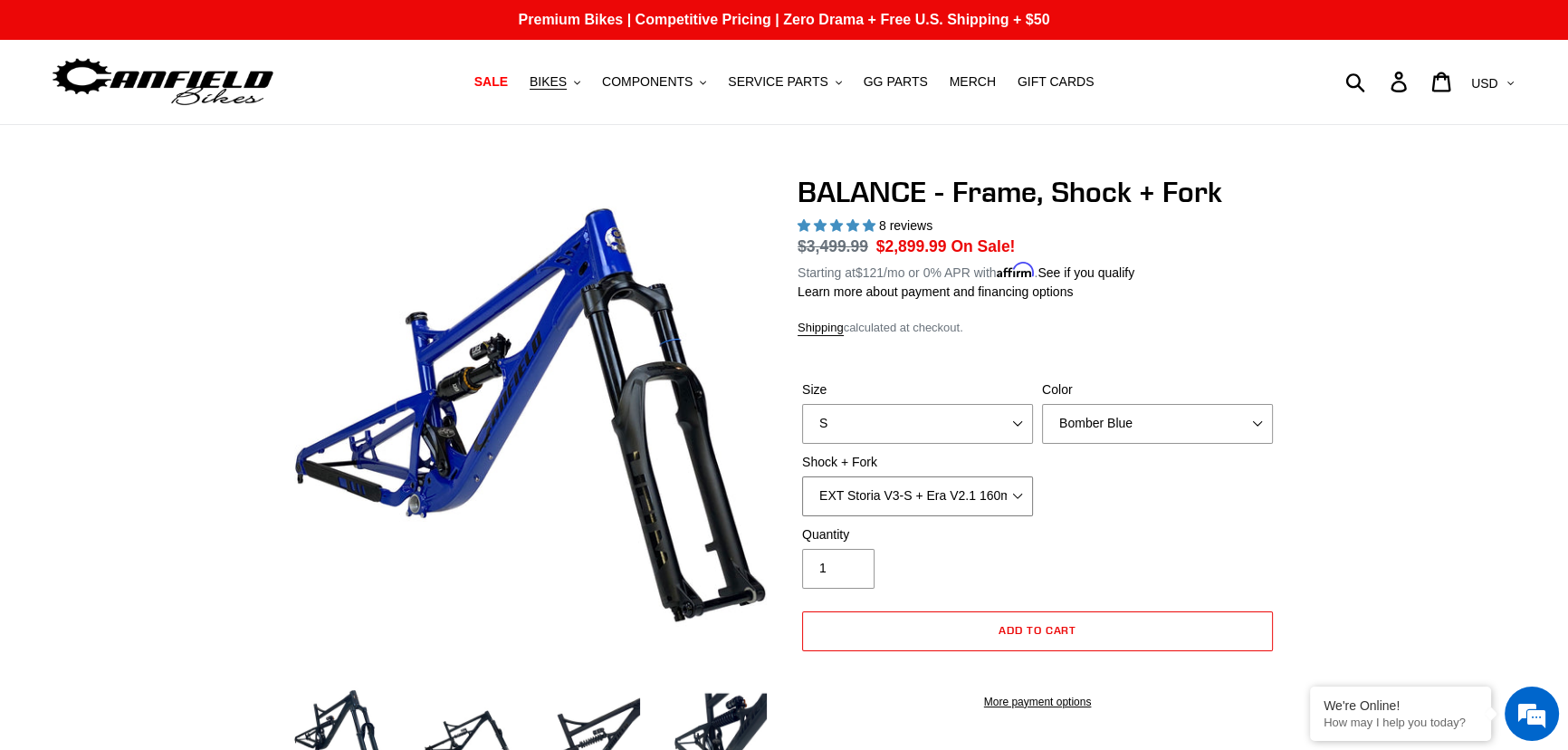 click on "Cane Creek Kitsuma Air + Helm MKII 27.5 170mm
Fox Float X2 or DHX2 + Fox Float GripX2 Kashima 170mm (29 or 27.5)
RockShox Vivid ULT + RockShox Lyrik Ultimate 170mm 27.5 (red)
EXT Storia V3-S + Era V2.1 160mm 29 (mullet)" at bounding box center (917, 496) 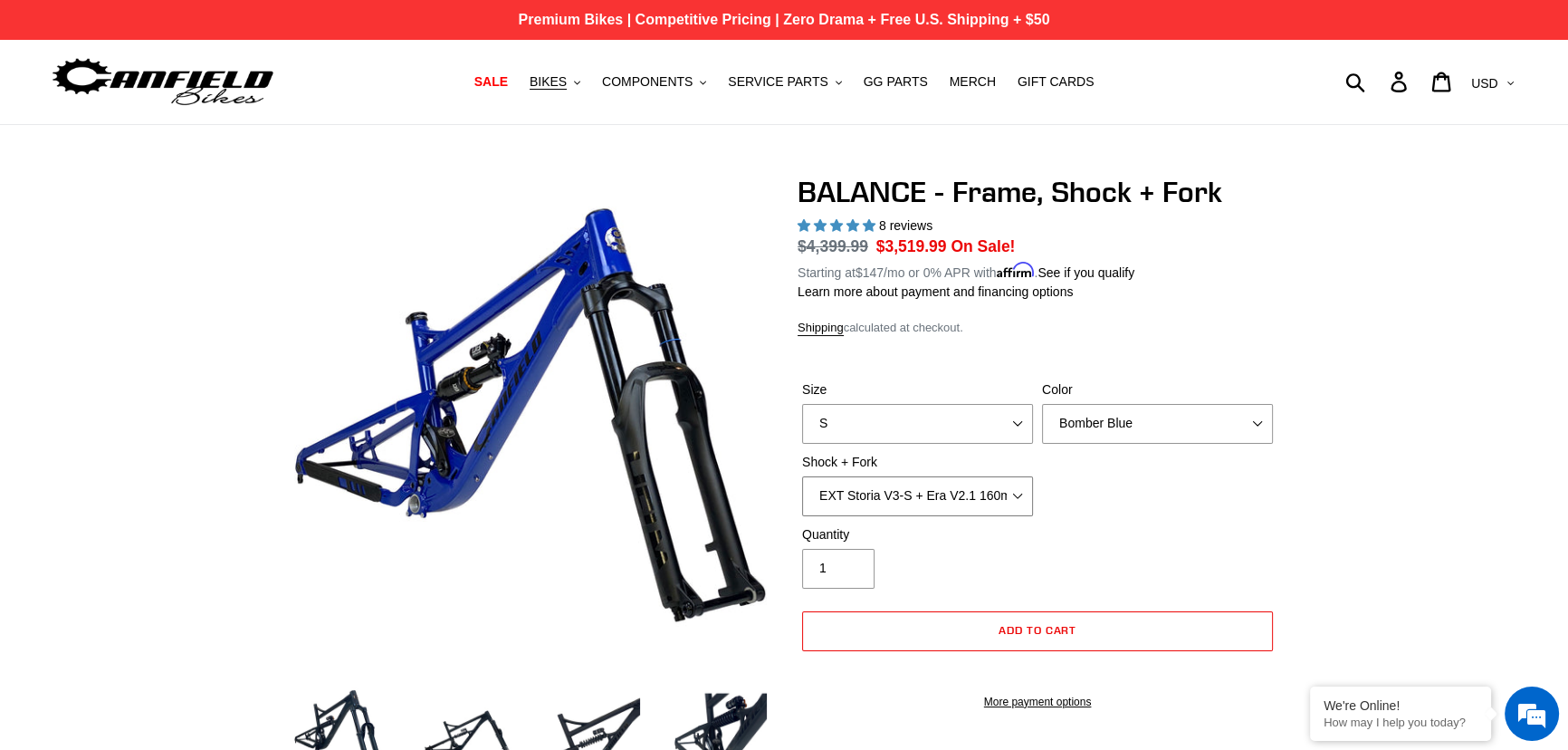 scroll, scrollTop: 0, scrollLeft: 0, axis: both 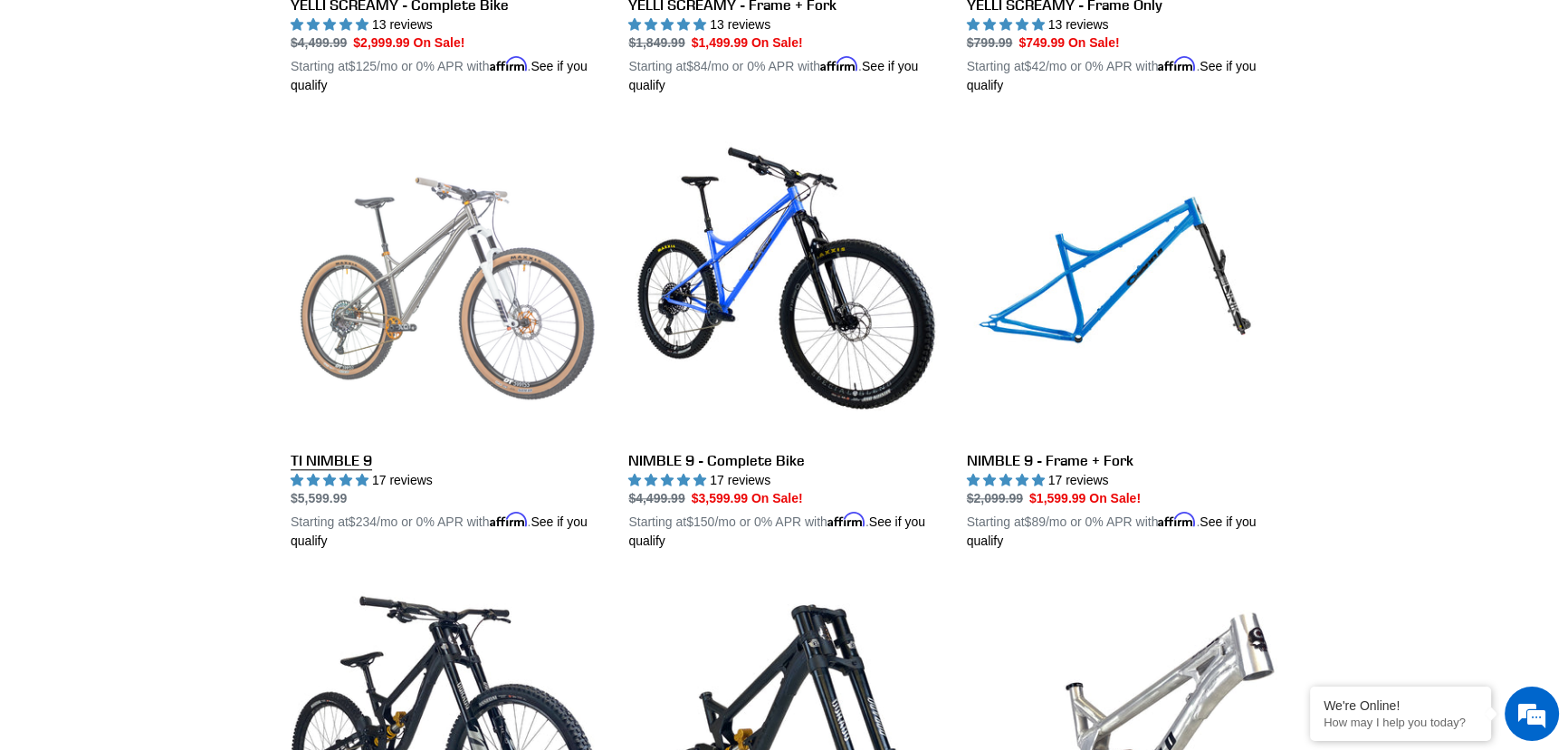 click on "TI NIMBLE 9" at bounding box center [445, 339] 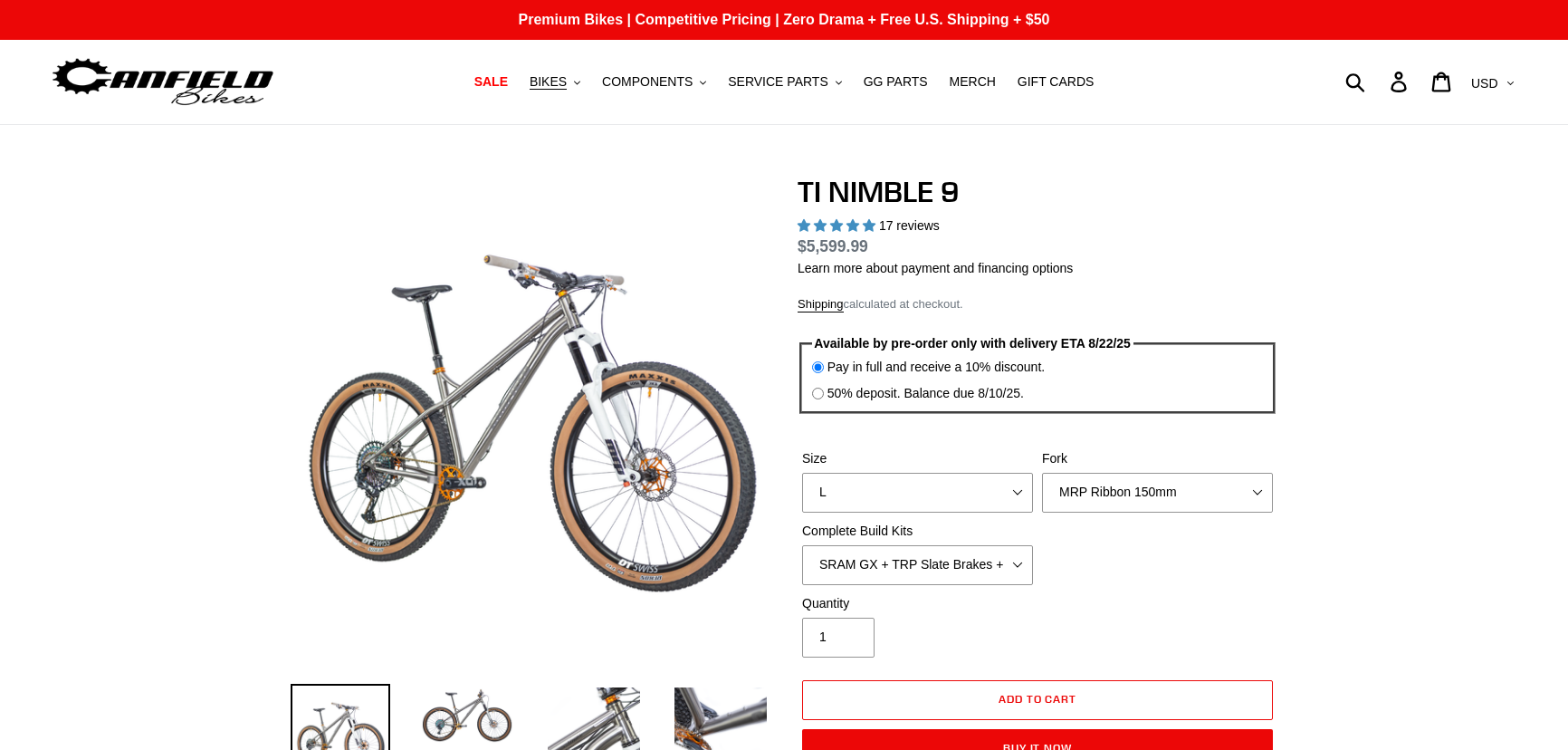select on "highest-rating" 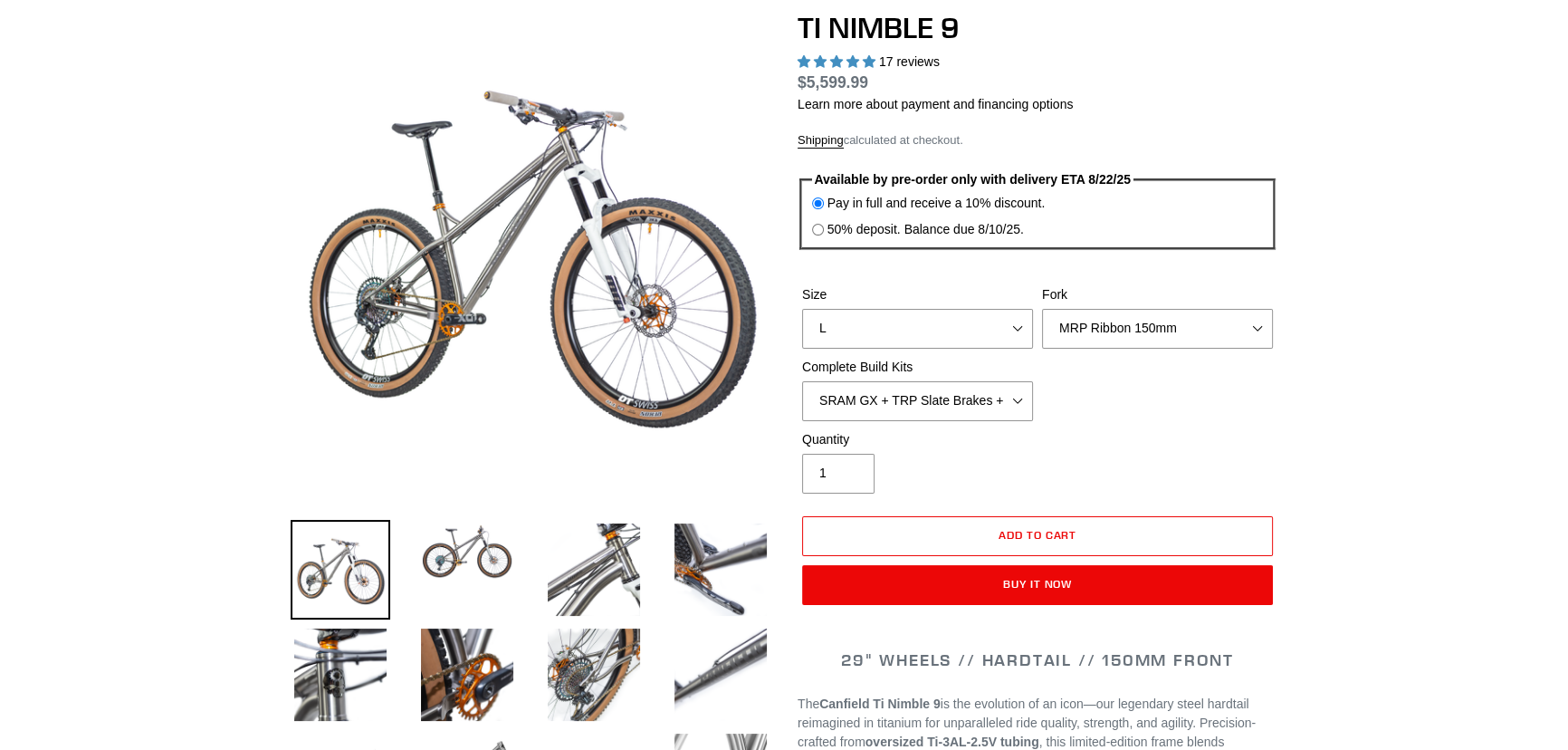 scroll, scrollTop: 0, scrollLeft: 0, axis: both 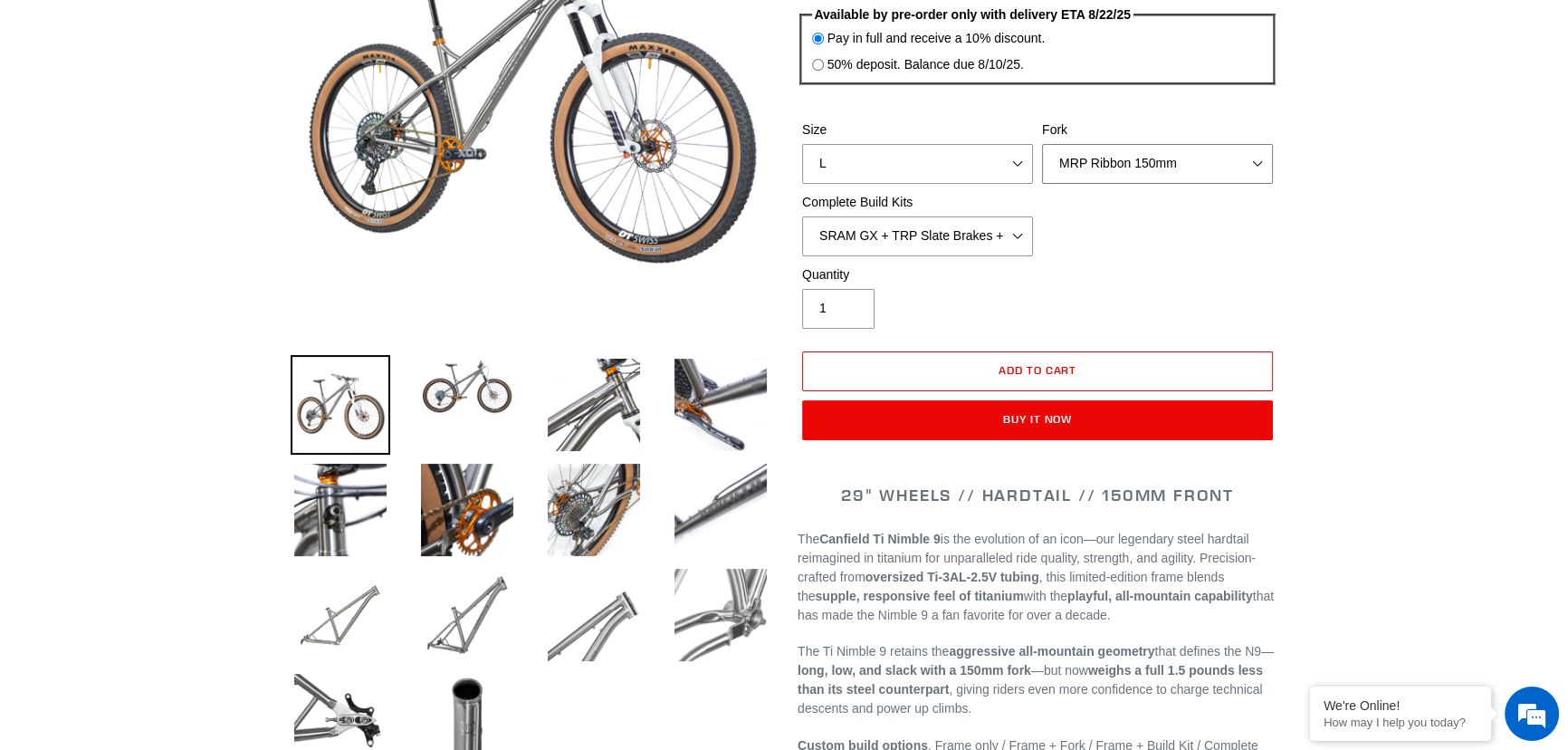 click on "MRP Ribbon 150mm
RockShox Lyrik 150mm
Fox Factory 36 150mm
Cane Creek Helm 150mm
Fork - None" at bounding box center [1157, 164] 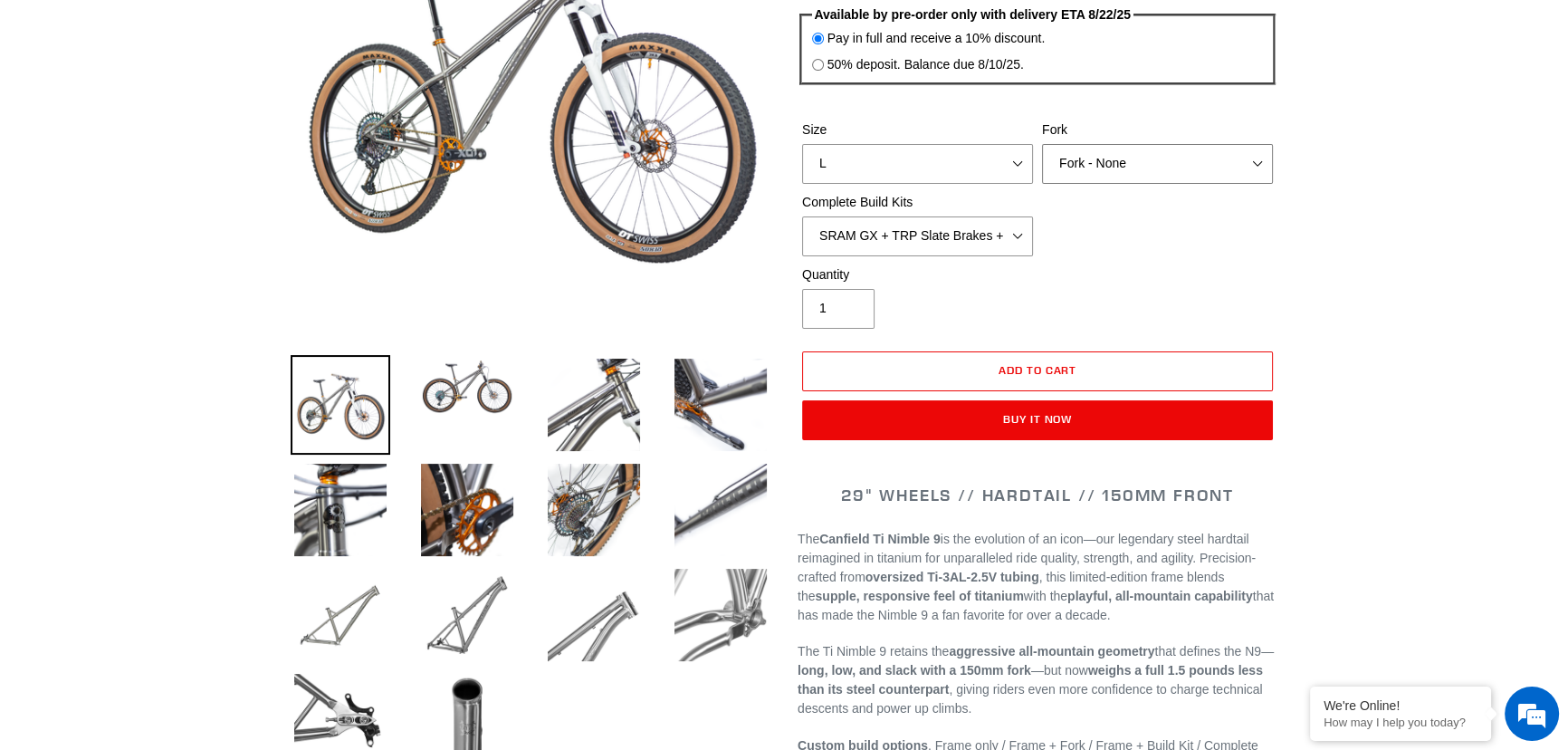 click on "MRP Ribbon 150mm
RockShox Lyrik 150mm
Fox Factory 36 150mm
Cane Creek Helm 150mm
Fork - None" at bounding box center [1157, 164] 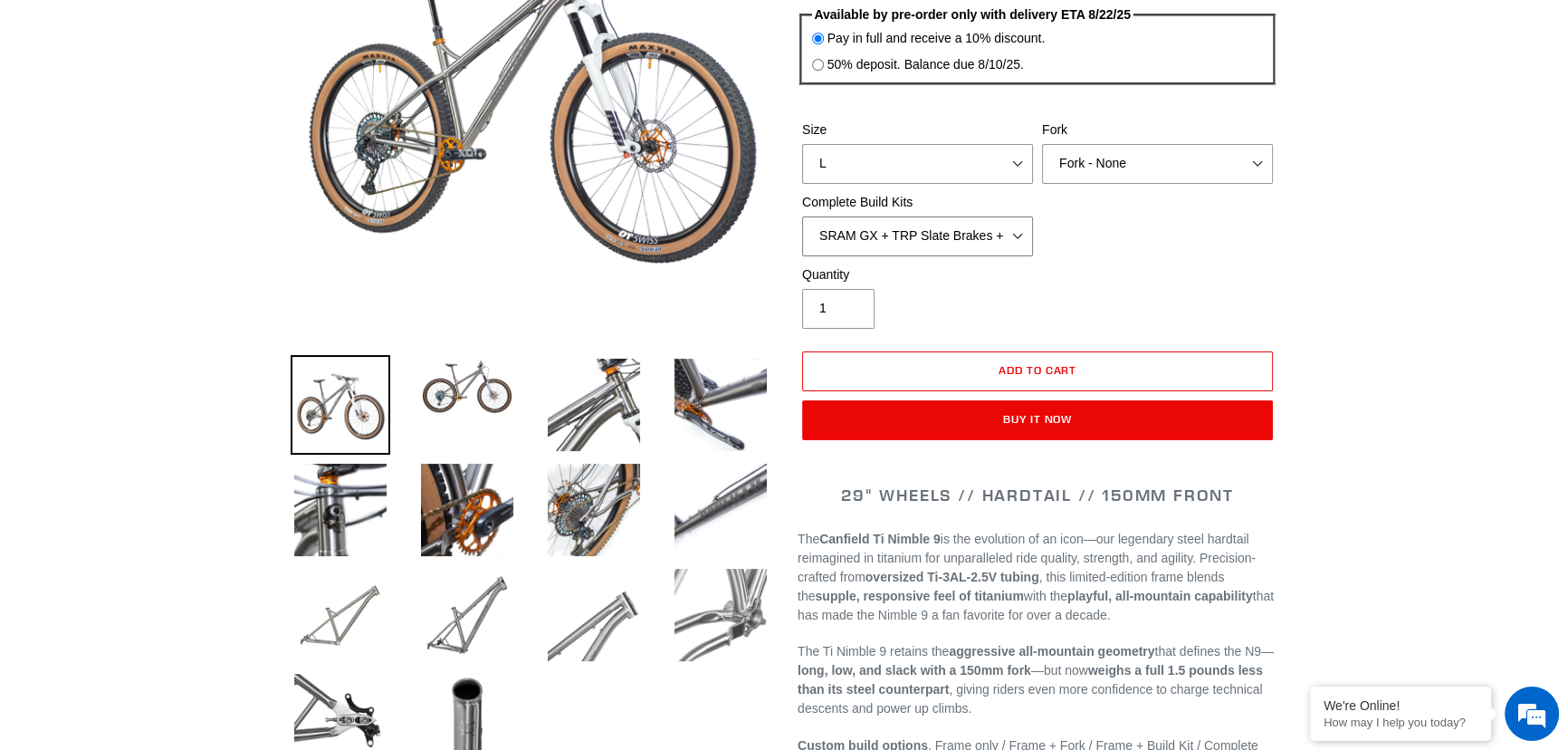 click on "SRAM GX + TRP Slate Brakes + Rotors + e13 LG-1 Wheels
SHIMANO XT + SHIMANO brakes + Rotors + e13 LG-1 Wheels
SRAM XO + Guide Brakes + Rotors + Atomik AL Wheels
SHIMANO XTR + HOPE Brakes + DT Swiss Carbon Wheels
Complete Build Kit - None (Contact us for Custom Builds)" at bounding box center [917, 236] 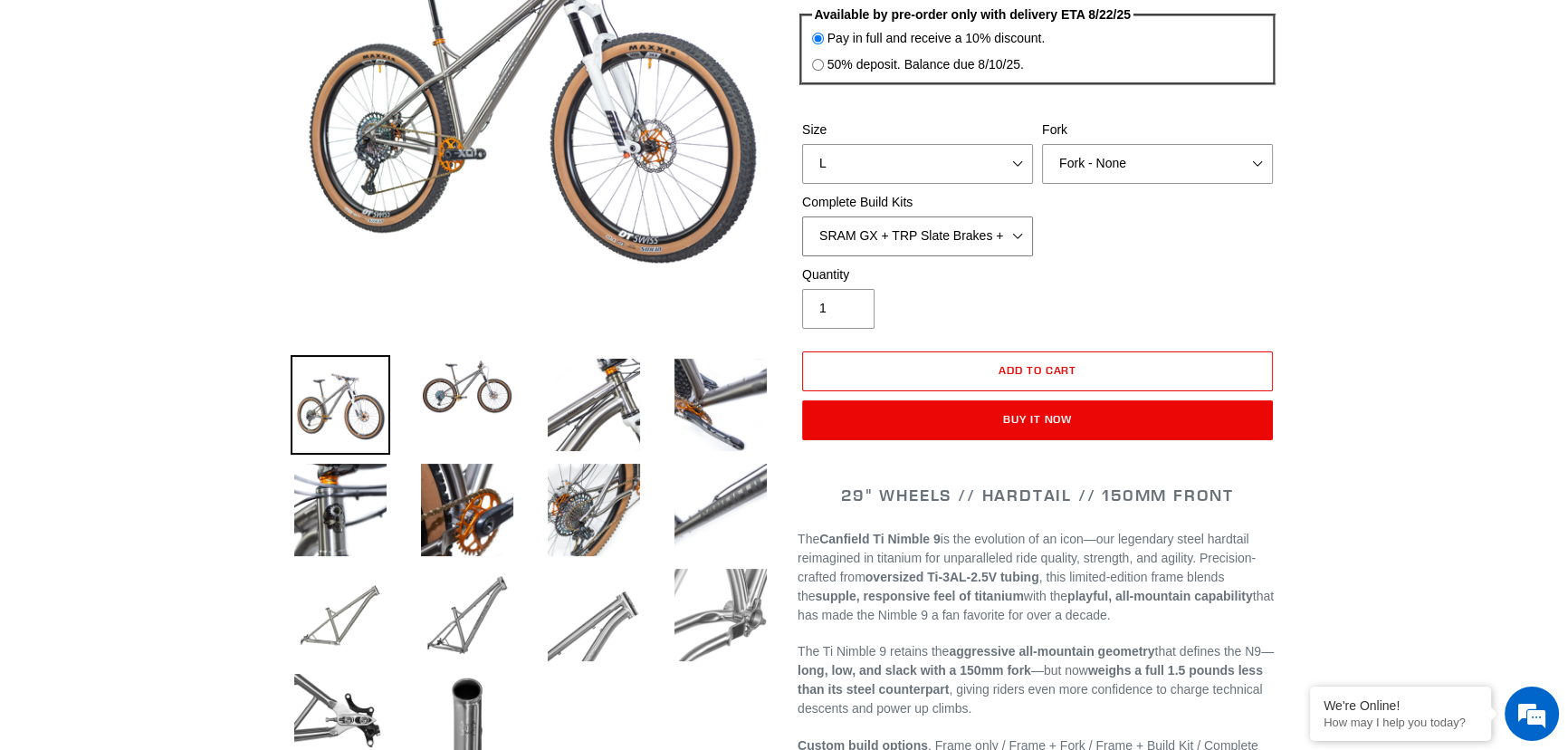 scroll, scrollTop: 0, scrollLeft: 0, axis: both 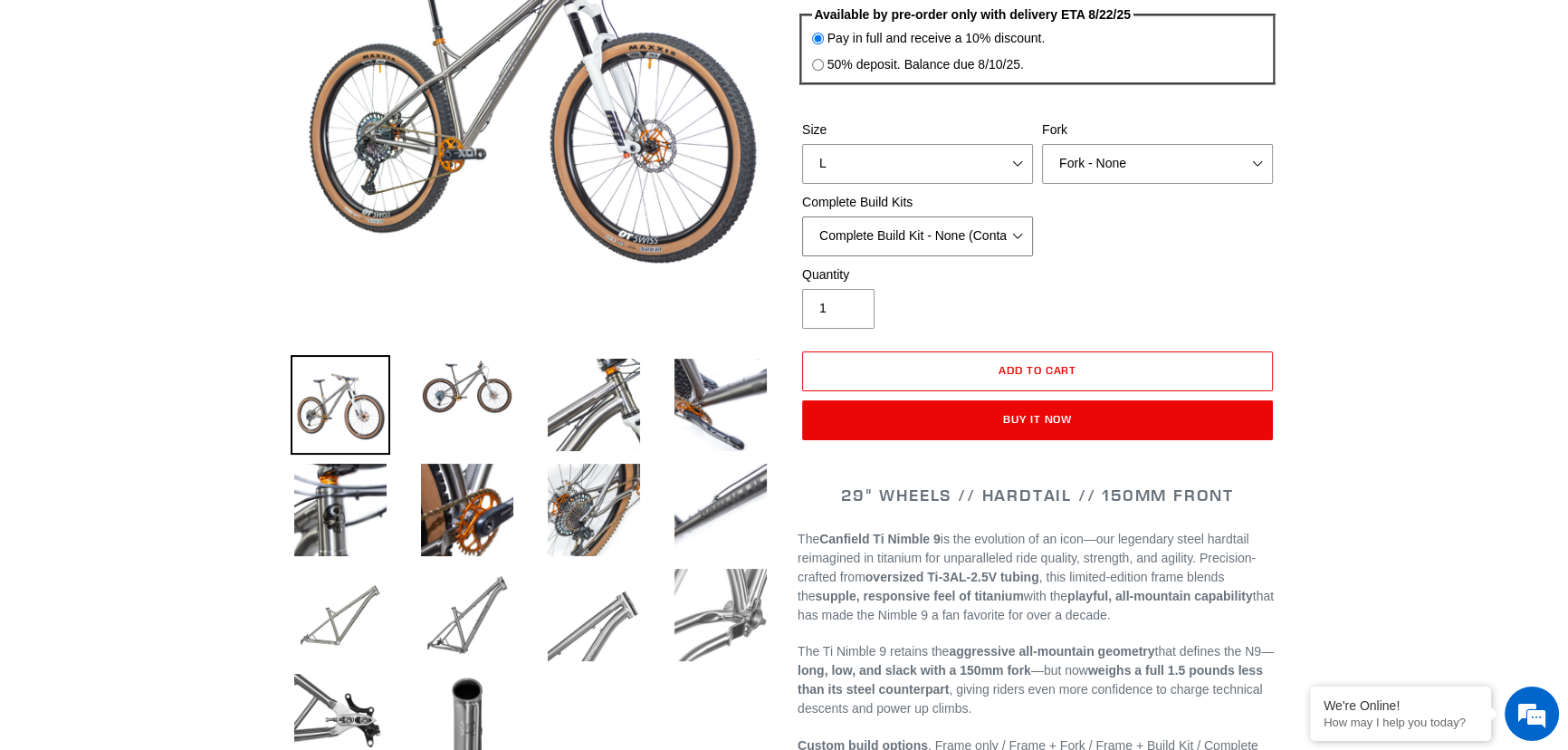 click on "SRAM GX + TRP Slate Brakes + Rotors + e13 LG-1 Wheels
SHIMANO XT + SHIMANO brakes + Rotors + e13 LG-1 Wheels
SRAM XO + Guide Brakes + Rotors + Atomik AL Wheels
SHIMANO XTR + HOPE Brakes + DT Swiss Carbon Wheels
Complete Build Kit - None (Contact us for Custom Builds)" at bounding box center [917, 236] 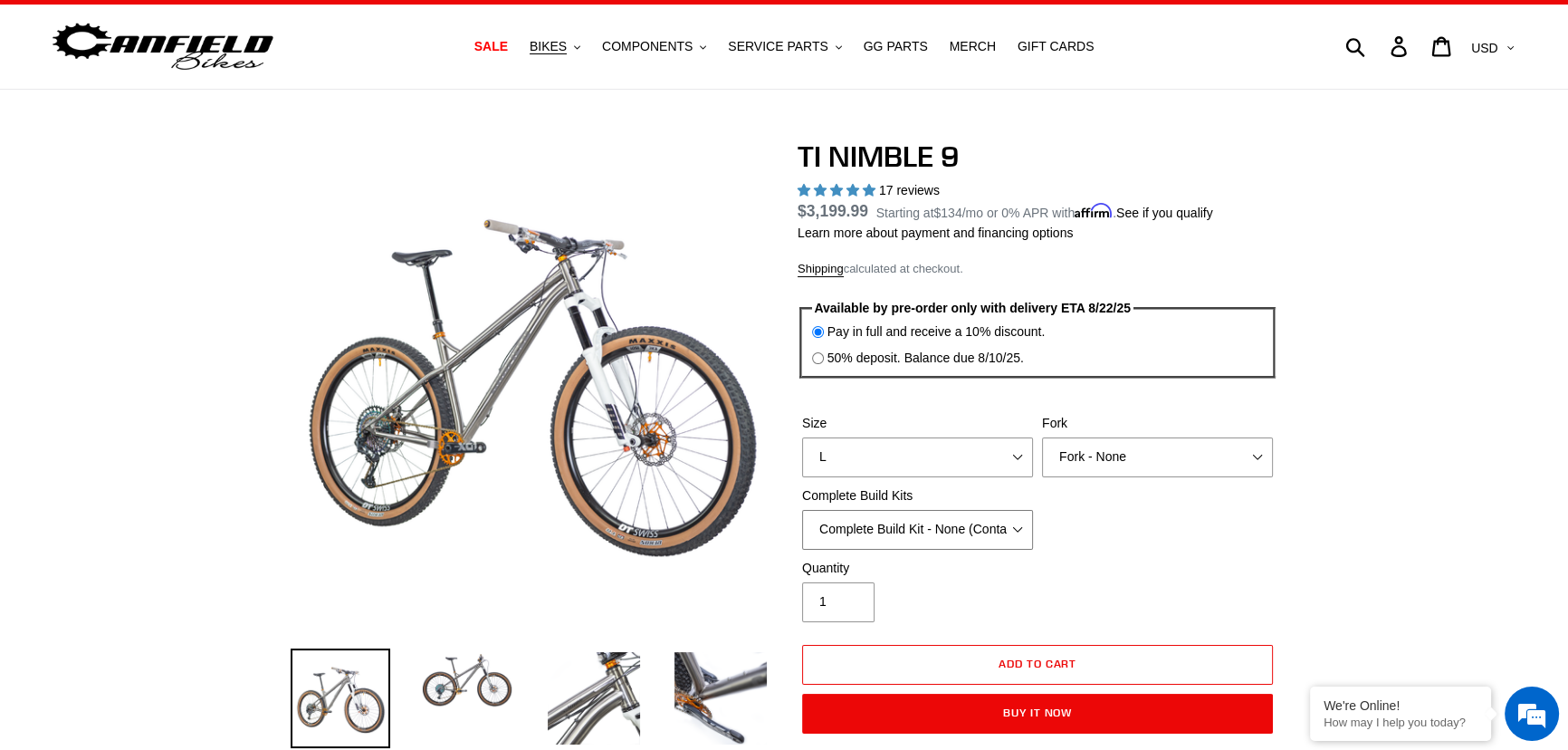 scroll, scrollTop: 0, scrollLeft: 0, axis: both 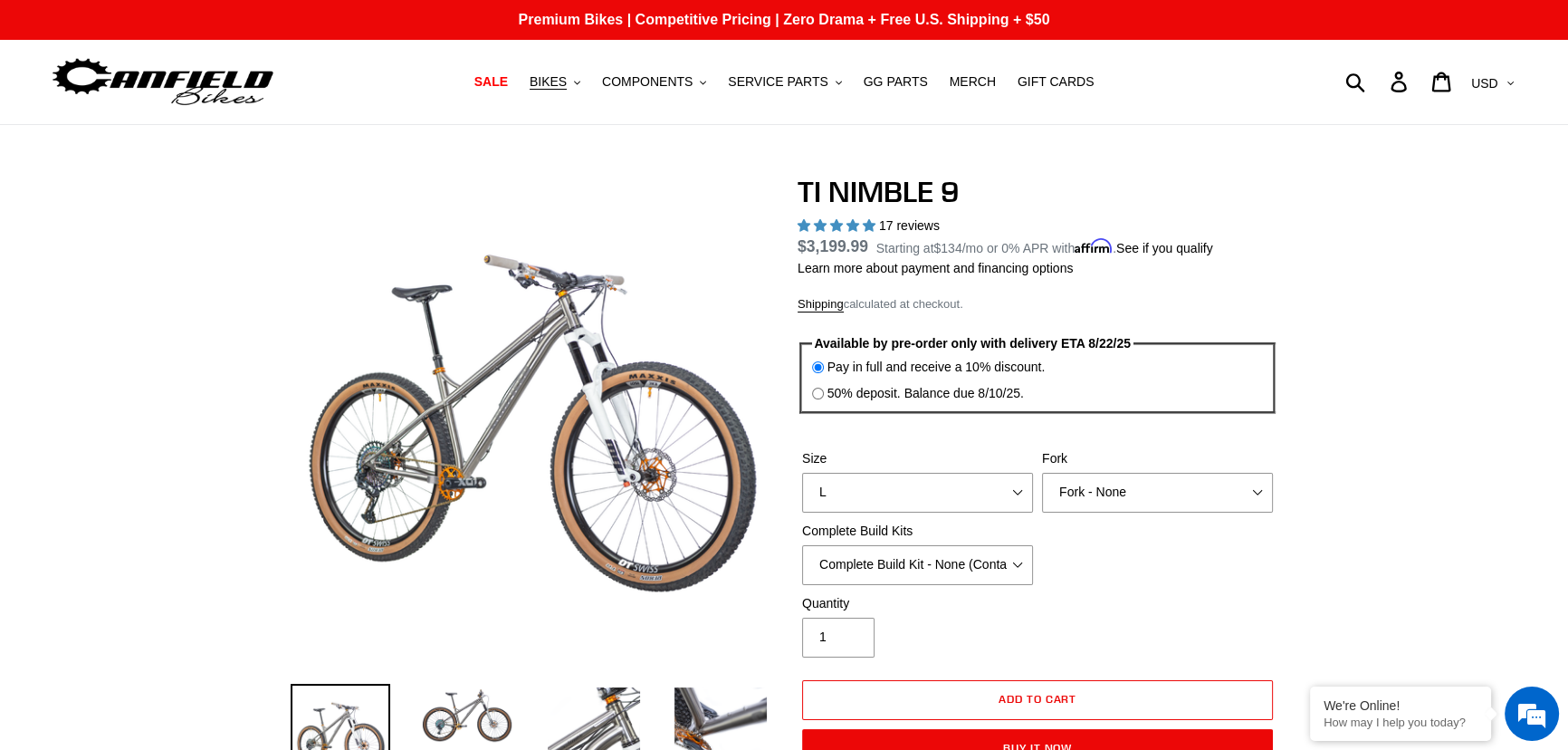 click at bounding box center (784, 2273) 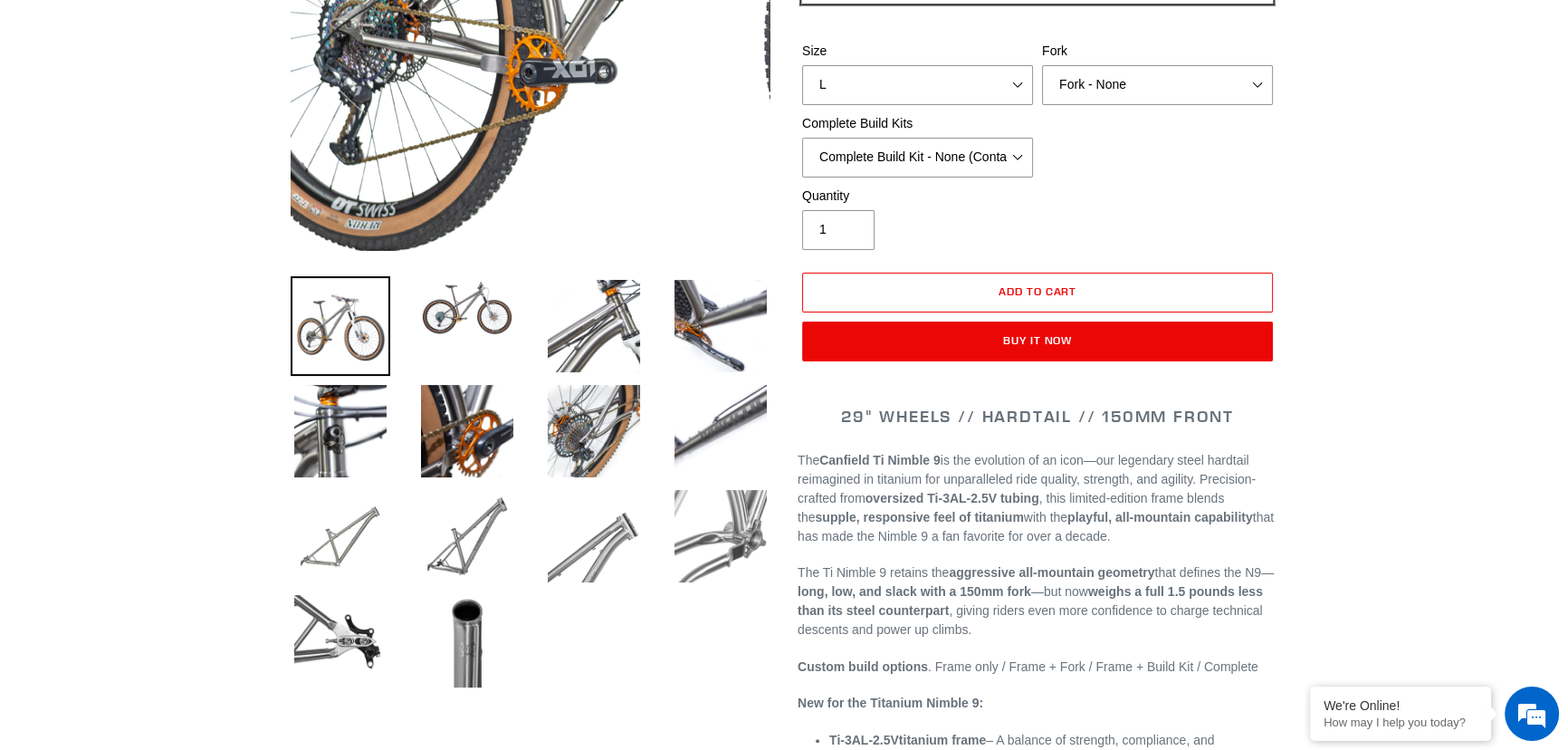 scroll, scrollTop: 494, scrollLeft: 0, axis: vertical 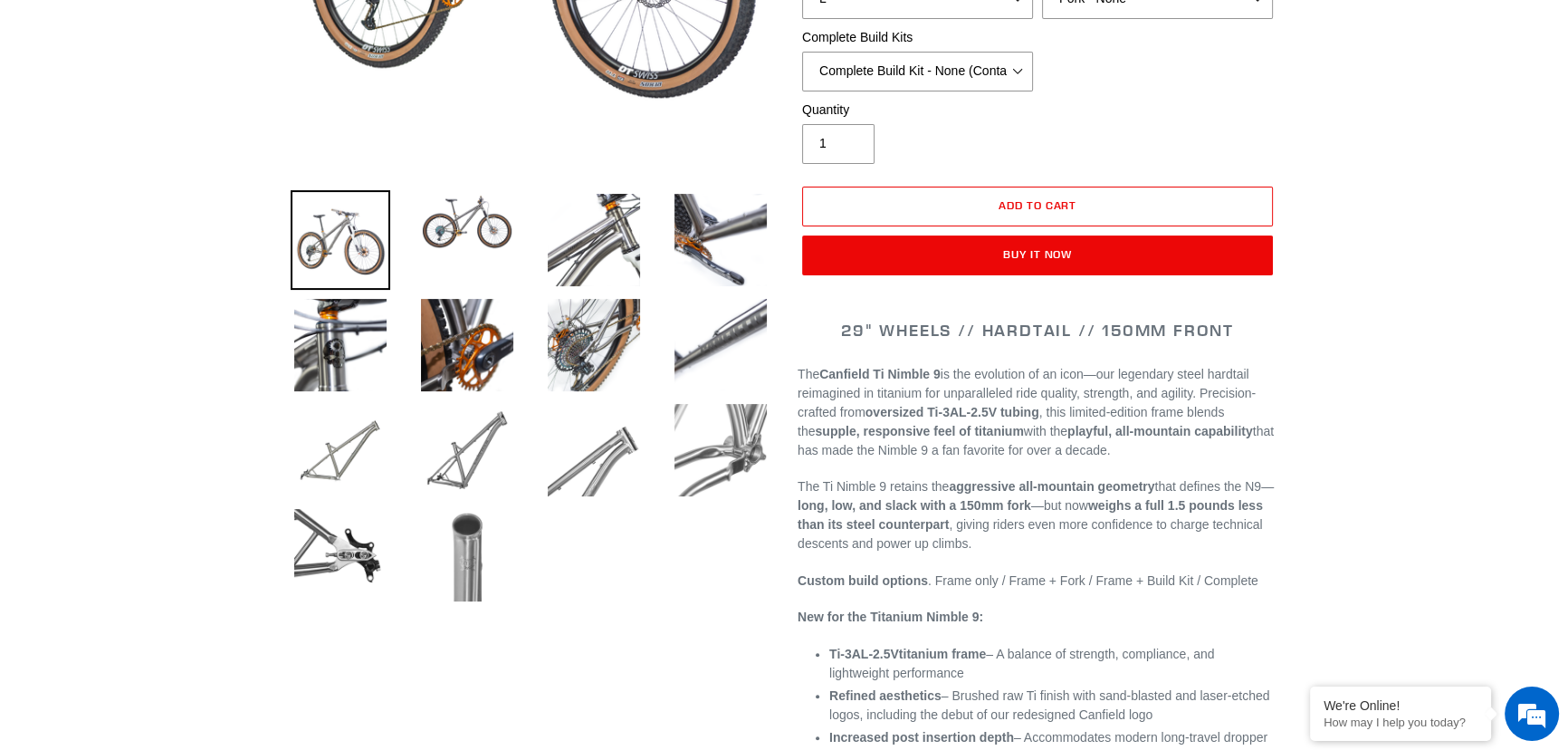 click at bounding box center (467, 555) 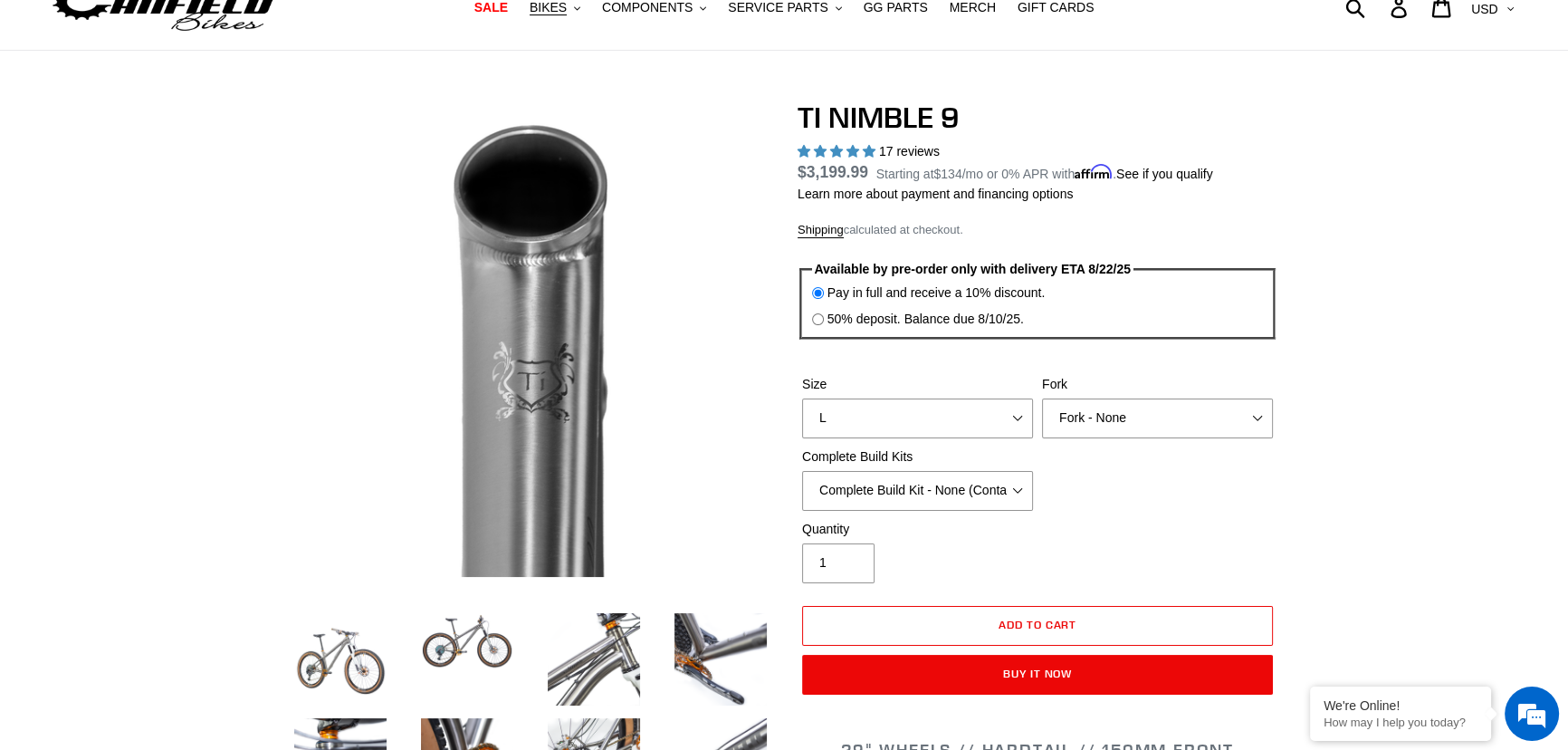 scroll, scrollTop: 164, scrollLeft: 0, axis: vertical 